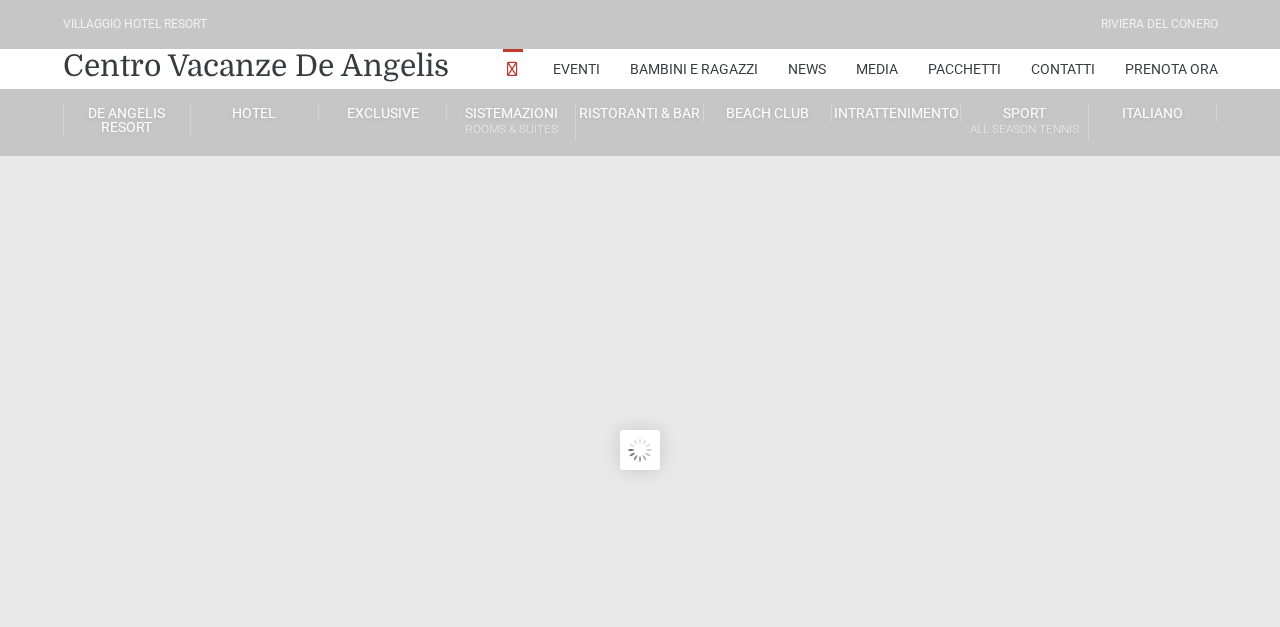 scroll, scrollTop: 0, scrollLeft: 0, axis: both 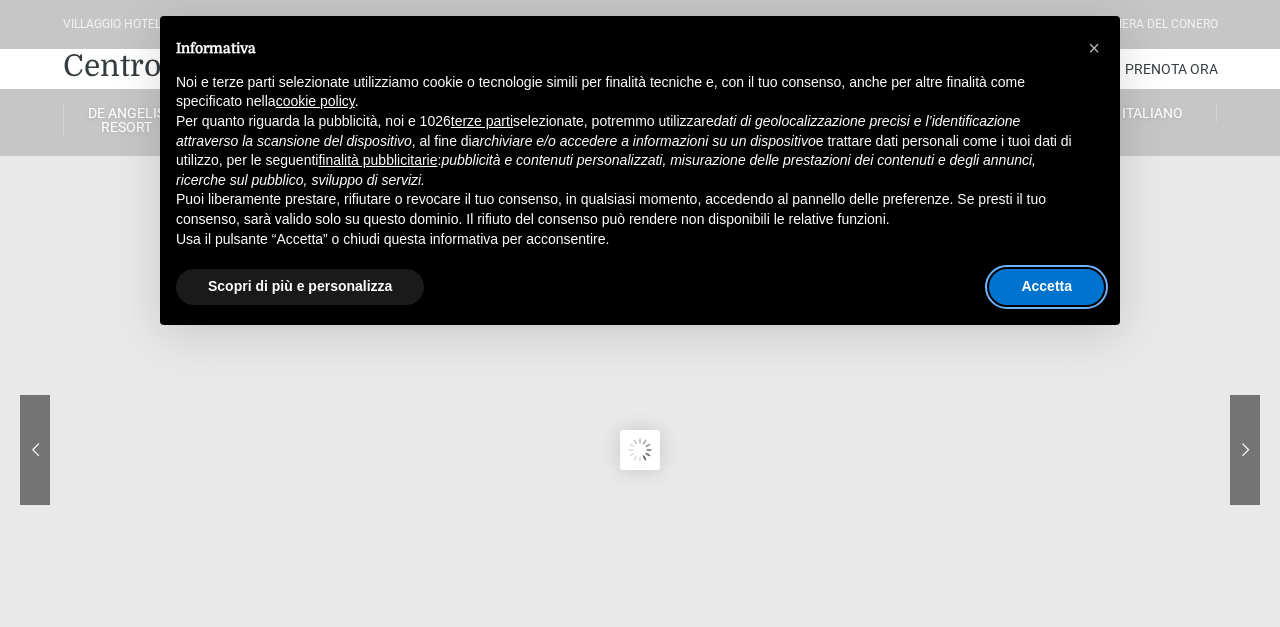 click on "Accetta" at bounding box center (1046, 287) 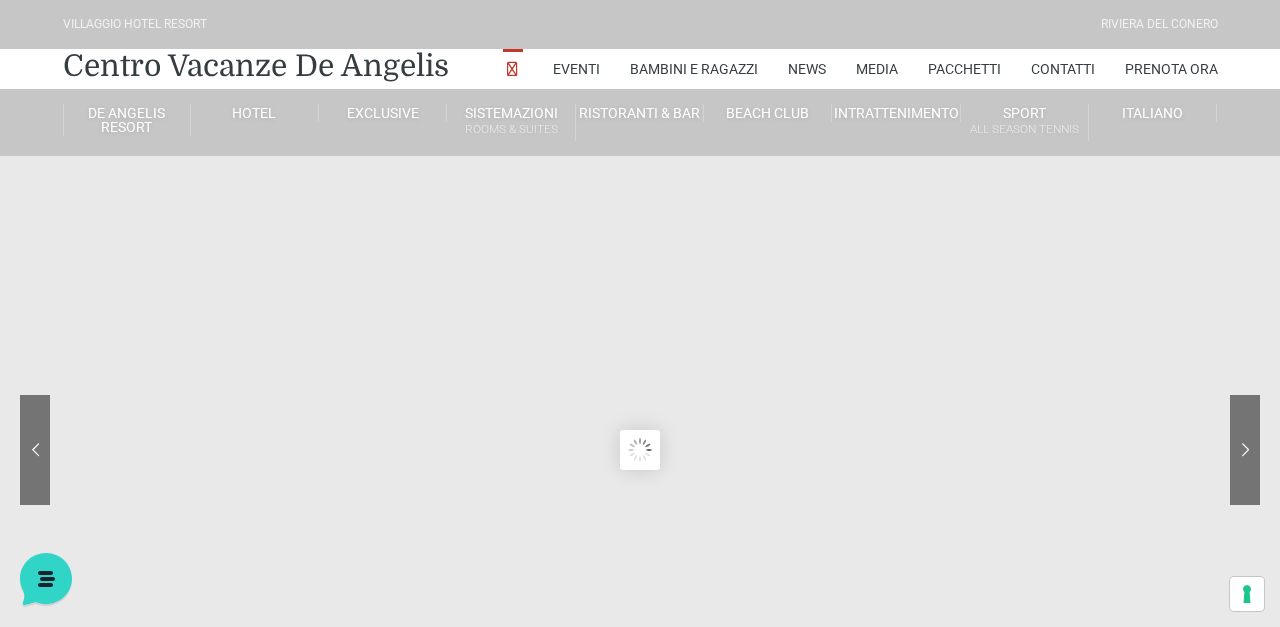 scroll, scrollTop: 0, scrollLeft: 0, axis: both 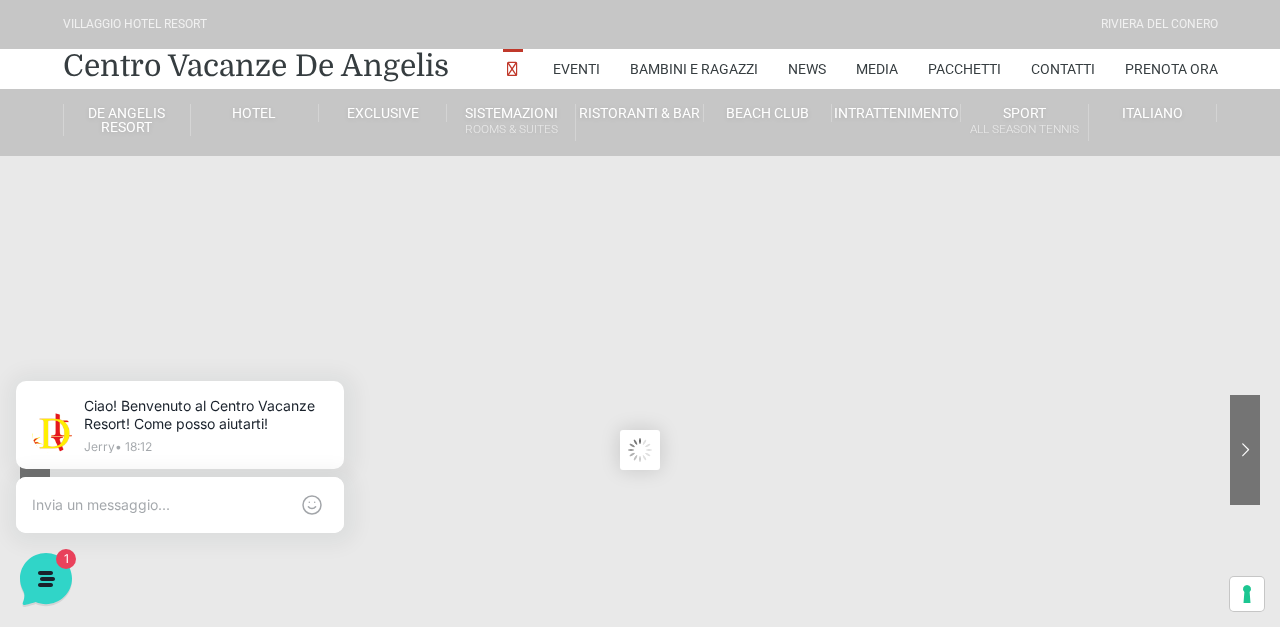 click on "De Angelis Resort" at bounding box center [127, 120] 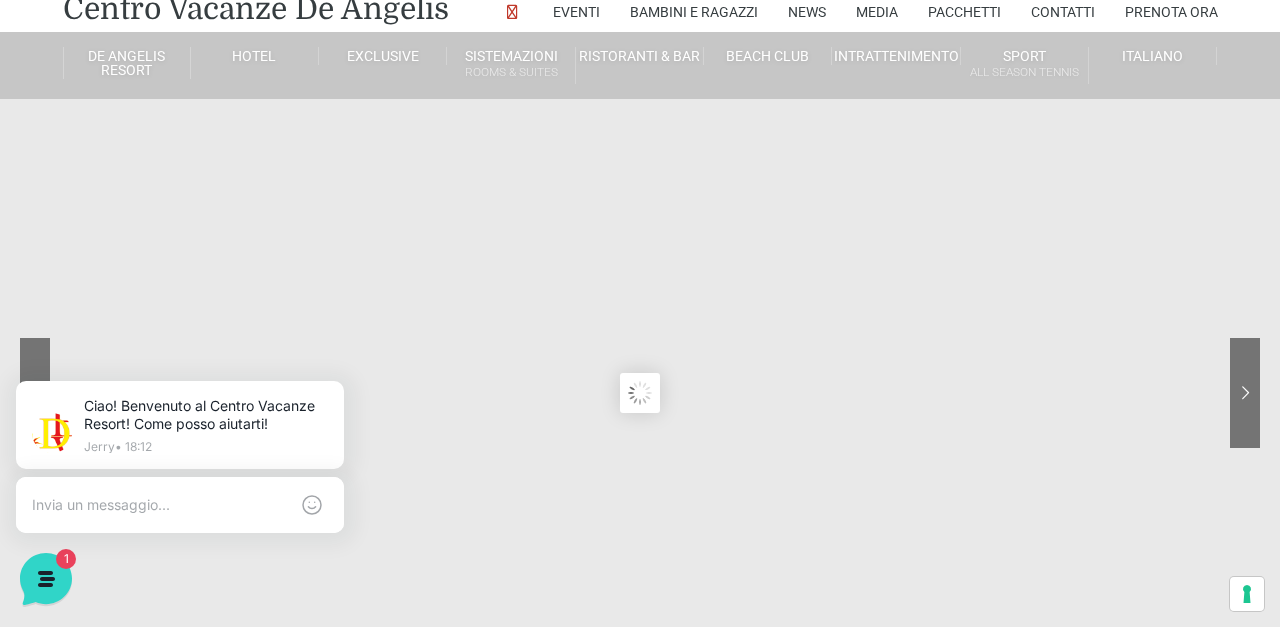 scroll, scrollTop: 0, scrollLeft: 0, axis: both 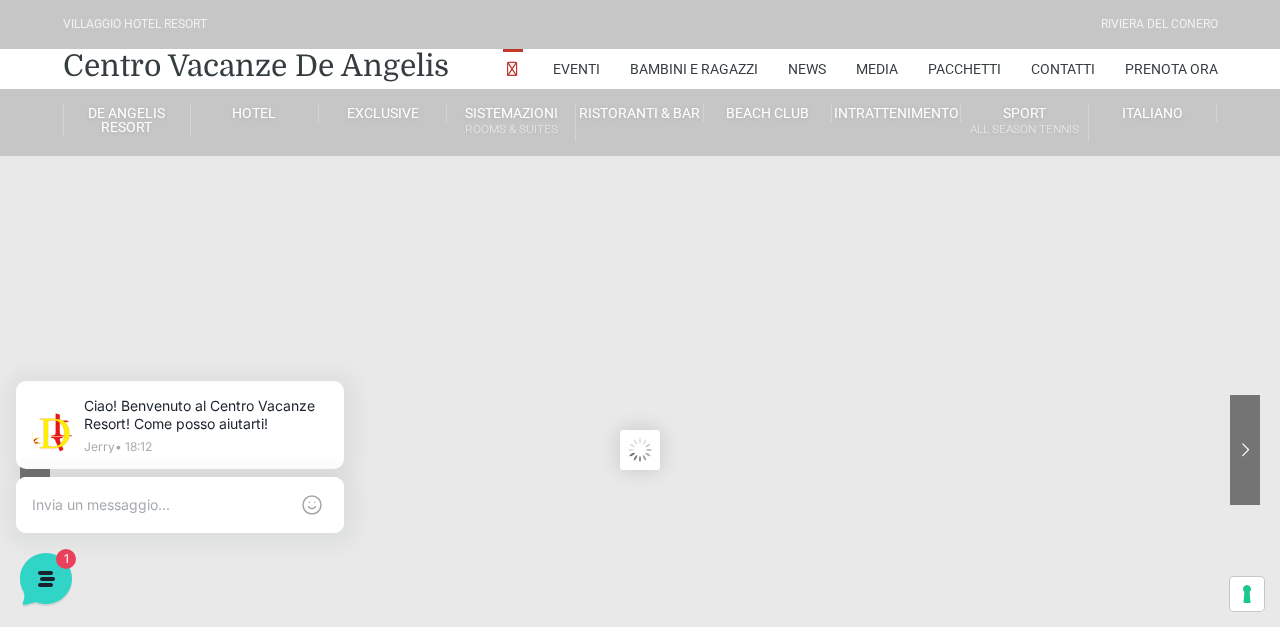 click on "Sistemazioni Rooms & Suites" at bounding box center (511, 122) 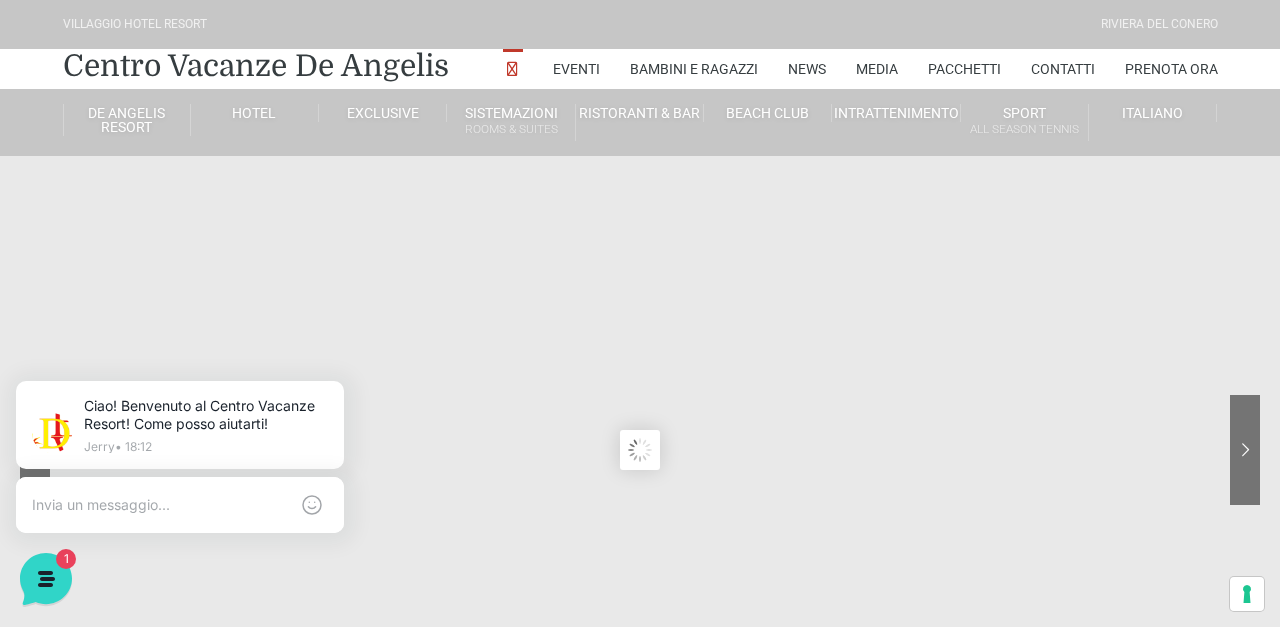 click on "Monolocale Piano terra" at bounding box center [582, 572] 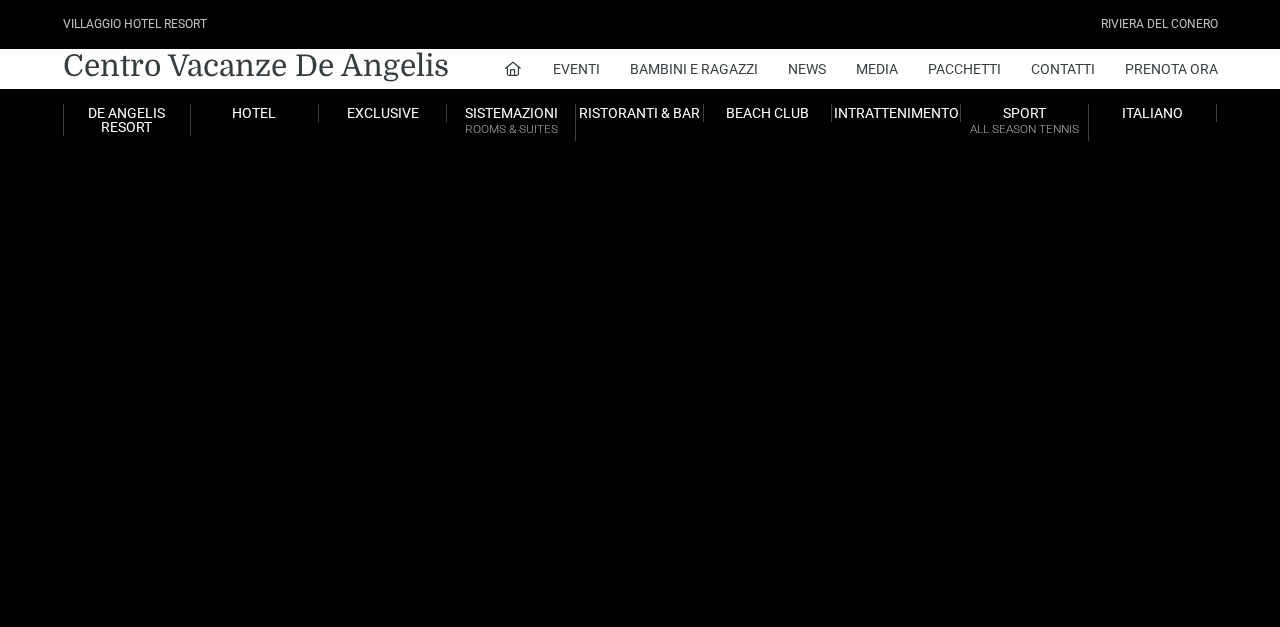 scroll, scrollTop: 0, scrollLeft: 0, axis: both 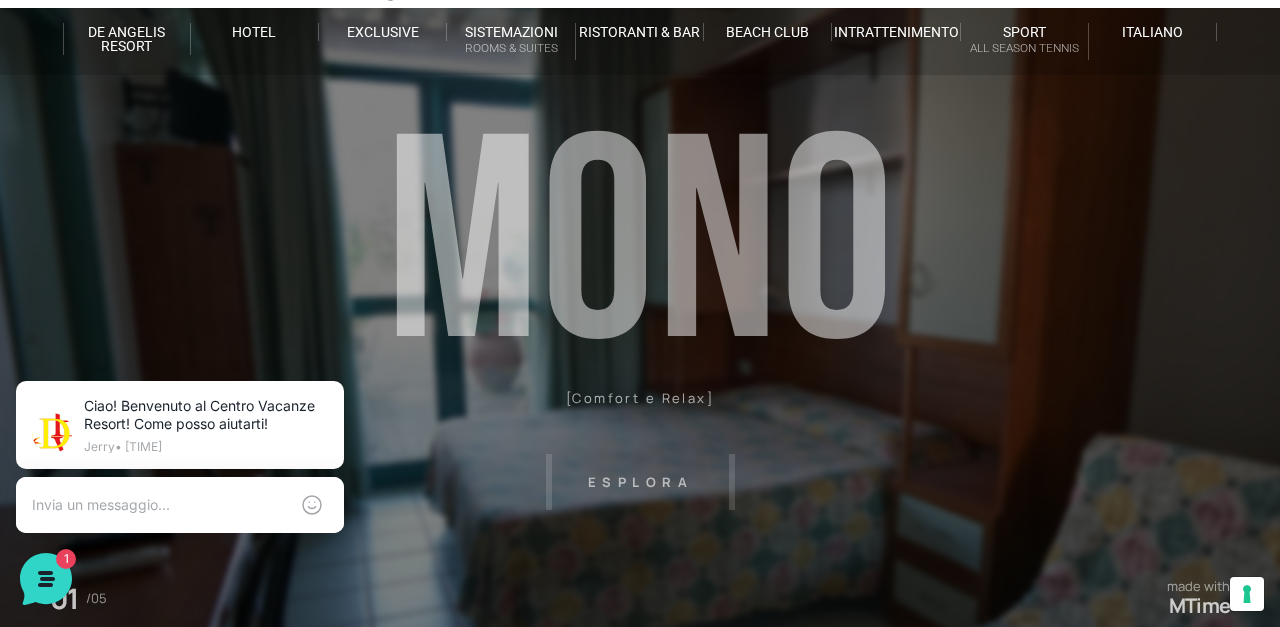 click on "Villaggio Hotel Resort
Riviera Del Conero
Centro Vacanze De Angelis
Eventi
Miss Italia
Cerimonie
Team building
Bambini e Ragazzi
Holly Beach Club
Holly Teeny Club
Holly Young Club
Piscine
Iscrizioni Holly Club
News
Media
Pacchetti
Contatti
Prenota Ora
De Angelis Resort
Parco Piscine
Oasi Naturale
Cappellina
Sala Convegni
Le Marche
Store
Concierge
Colonnina Ricarica
Mappa del Villaggio
Hotel
Suite Prestige
Camera Prestige
Camera Suite H
Sala Meeting
Exclusive
Villa Luxury
Dimora Padronale
Villa 601 Alpine
Villa Classic
Bilocale Garden Gold
Sistemazioni Rooms & Suites
Villa Trilocale Deluxe Numana
Villa Trilocale Deluxe Private Garden
Villa Bilocale Deluxe
Appartamento Trilocale Garden" at bounding box center (640, 369) 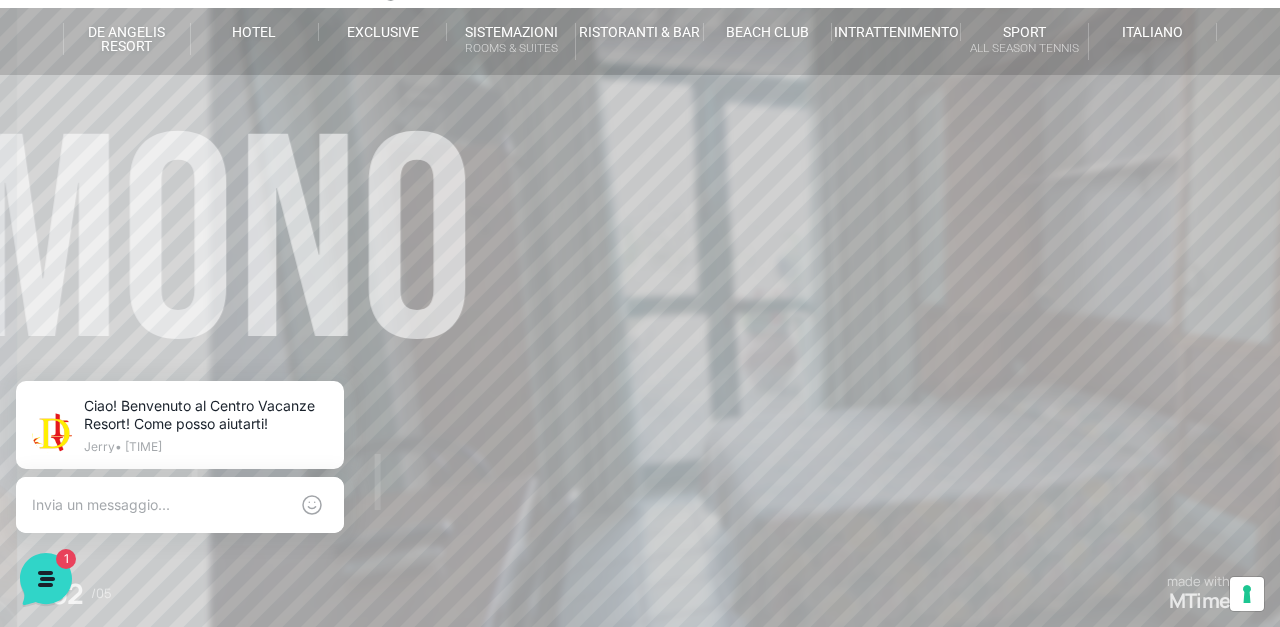 click on "Villaggio Hotel Resort
Riviera Del Conero
Centro Vacanze De Angelis
Eventi
Miss Italia
Cerimonie
Team building
Bambini e Ragazzi
Holly Beach Club
Holly Teeny Club
Holly Young Club
Piscine
Iscrizioni Holly Club
News
Media
Pacchetti
Contatti
Prenota Ora
De Angelis Resort
Parco Piscine
Oasi Naturale
Cappellina
Sala Convegni
Le Marche
Store
Concierge
Colonnina Ricarica
Mappa del Villaggio
Hotel
Suite Prestige
Camera Prestige
Camera Suite H
Sala Meeting
Exclusive
Villa Luxury
Dimora Padronale
Villa 601 Alpine
Villa Classic
Bilocale Garden Gold
Sistemazioni Rooms & Suites
Villa Trilocale Deluxe Numana
Villa Trilocale Deluxe Private Garden
Villa Bilocale Deluxe
Appartamento Trilocale Garden" at bounding box center [640, 369] 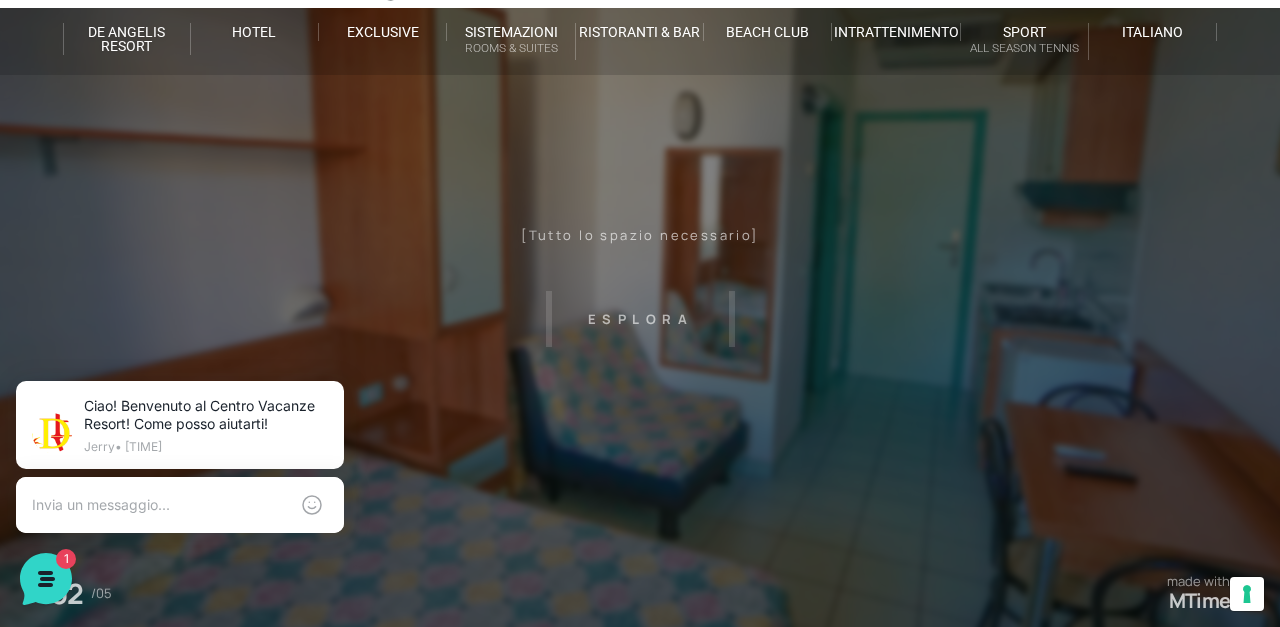 click on "Villaggio Hotel Resort
Riviera Del Conero
Centro Vacanze De Angelis
Eventi
Miss Italia
Cerimonie
Team building
Bambini e Ragazzi
Holly Beach Club
Holly Teeny Club
Holly Young Club
Piscine
Iscrizioni Holly Club
News
Media
Pacchetti
Contatti
Prenota Ora
De Angelis Resort
Parco Piscine
Oasi Naturale
Cappellina
Sala Convegni
Le Marche
Store
Concierge
Colonnina Ricarica
Mappa del Villaggio
Hotel
Suite Prestige
Camera Prestige
Camera Suite H
Sala Meeting
Exclusive
Villa Luxury
Dimora Padronale
Villa 601 Alpine
Villa Classic
Bilocale Garden Gold
Sistemazioni Rooms & Suites
Villa Trilocale Deluxe Numana
Villa Trilocale Deluxe Private Garden
Villa Bilocale Deluxe
Appartamento Trilocale Garden" at bounding box center (640, 369) 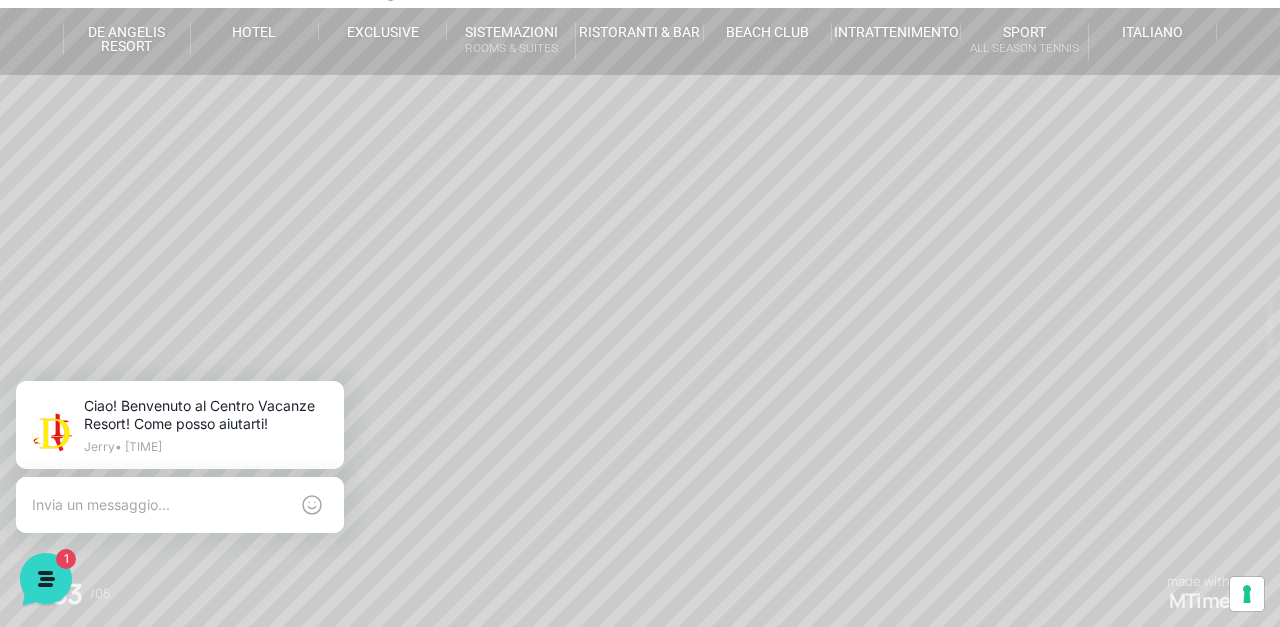 click on "Villaggio Hotel Resort
Riviera Del Conero
Centro Vacanze De Angelis
Eventi
Miss Italia
Cerimonie
Team building
Bambini e Ragazzi
Holly Beach Club
Holly Teeny Club
Holly Young Club
Piscine
Iscrizioni Holly Club
News
Media
Pacchetti
Contatti
Prenota Ora
De Angelis Resort
Parco Piscine
Oasi Naturale
Cappellina
Sala Convegni
Le Marche
Store
Concierge
Colonnina Ricarica
Mappa del Villaggio
Hotel
Suite Prestige
Camera Prestige
Camera Suite H
Sala Meeting
Exclusive
Villa Luxury
Dimora Padronale
Villa 601 Alpine
Villa Classic
Bilocale Garden Gold
Sistemazioni Rooms & Suites
Villa Trilocale Deluxe Numana
Villa Trilocale Deluxe Private Garden
Villa Bilocale Deluxe
Appartamento Trilocale Garden" at bounding box center [640, 369] 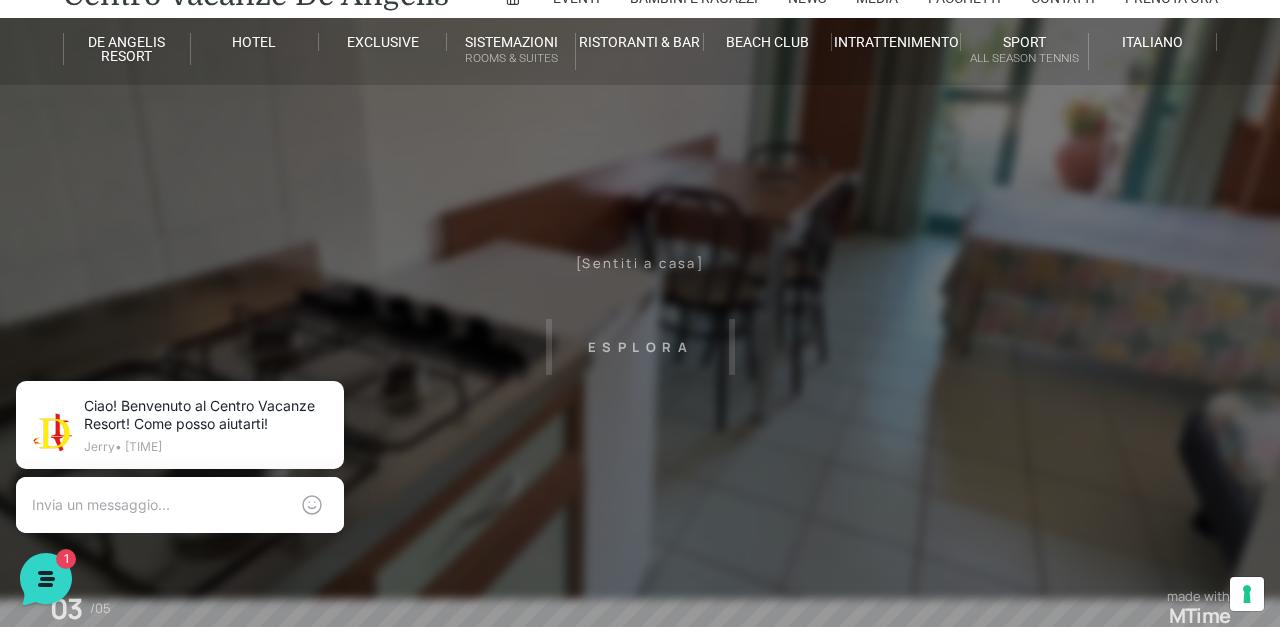 scroll, scrollTop: 79, scrollLeft: 0, axis: vertical 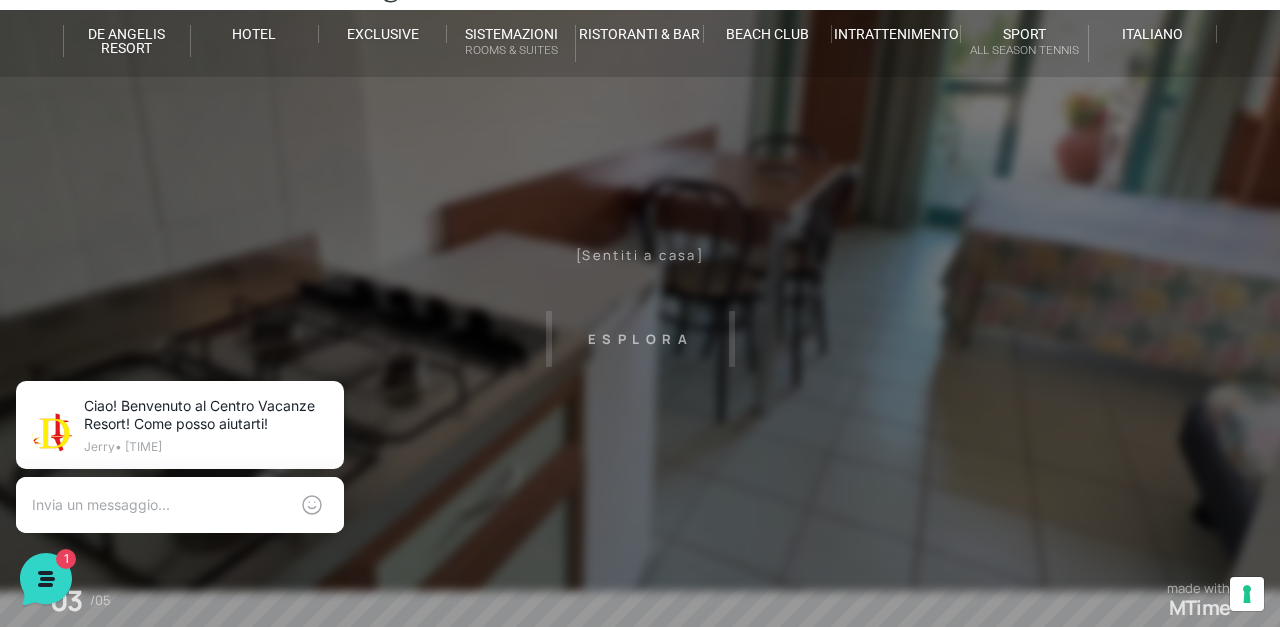 click on "Villaggio Hotel Resort
Riviera Del Conero
Centro Vacanze De Angelis
Eventi
Miss Italia
Cerimonie
Team building
Bambini e Ragazzi
Holly Beach Club
Holly Teeny Club
Holly Young Club
Piscine
Iscrizioni Holly Club
News
Media
Pacchetti
Contatti
Prenota Ora
De Angelis Resort
Parco Piscine
Oasi Naturale
Cappellina
Sala Convegni
Le Marche
Store
Concierge
Colonnina Ricarica
Mappa del Villaggio
Hotel
Suite Prestige
Camera Prestige
Camera Suite H
Sala Meeting
Exclusive
Villa Luxury
Dimora Padronale
Villa 601 Alpine
Villa Classic
Bilocale Garden Gold
Sistemazioni Rooms & Suites
Villa Trilocale Deluxe Numana
Villa Trilocale Deluxe Private Garden
Villa Bilocale Deluxe
Appartamento Trilocale Garden" at bounding box center [640, 371] 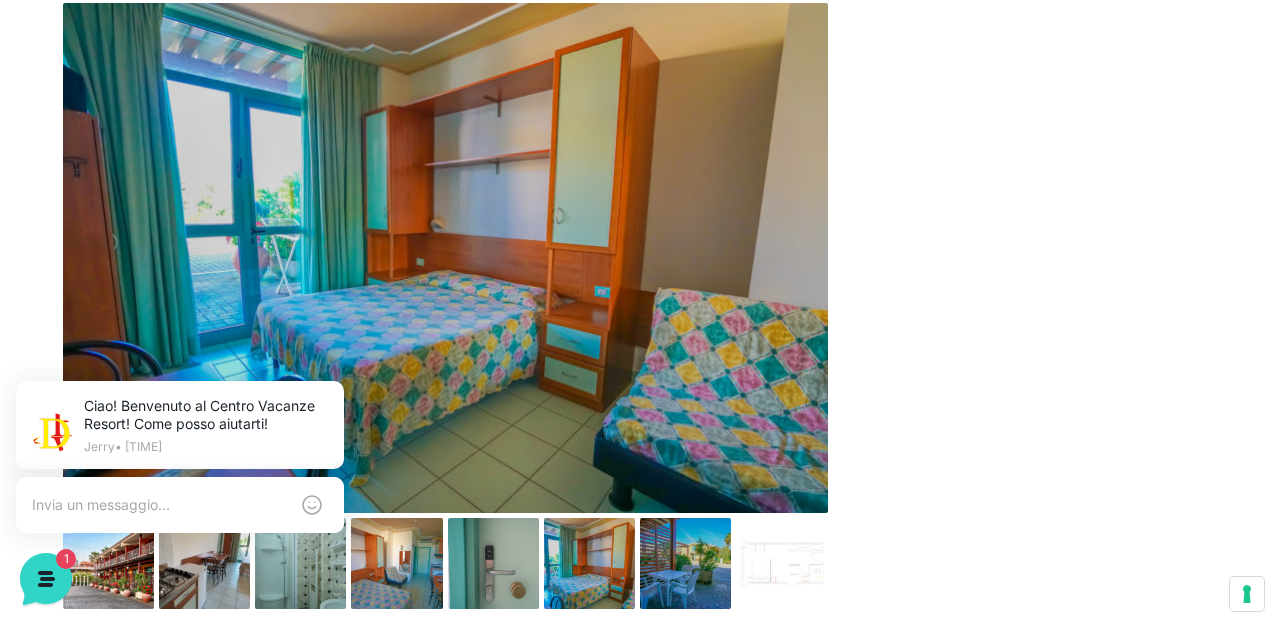 scroll, scrollTop: 822, scrollLeft: 0, axis: vertical 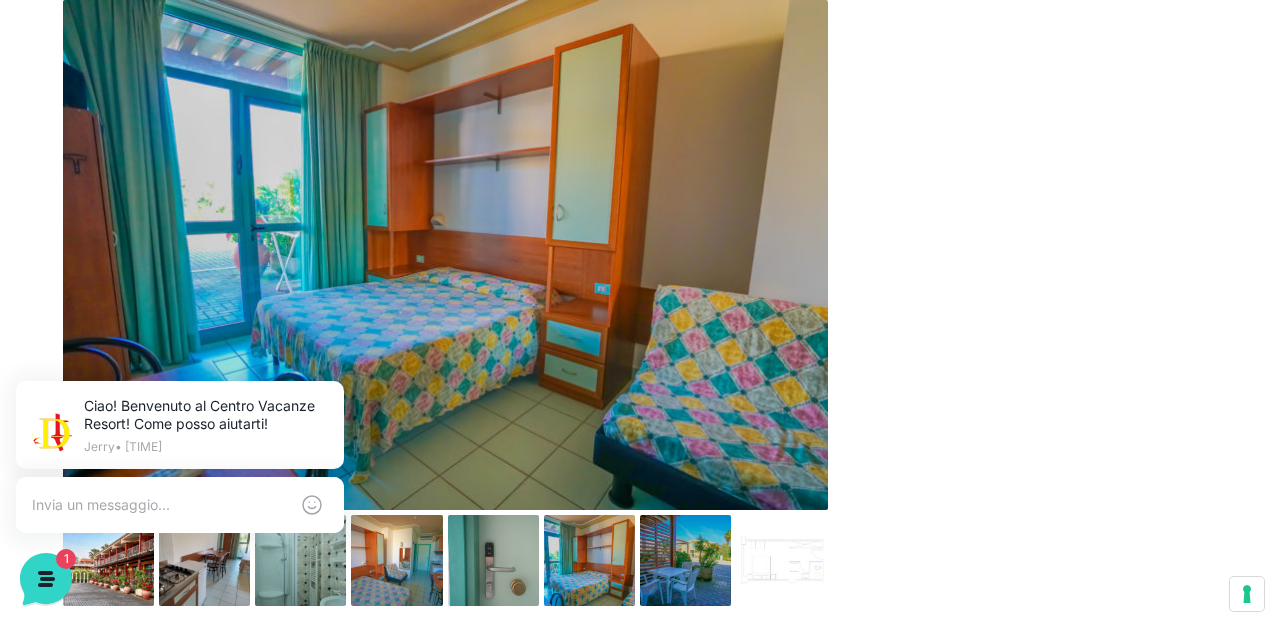click on "Ciao! Benvenuto al Centro Vacanze Resort! Come posso aiutarti!" at bounding box center (206, 415) 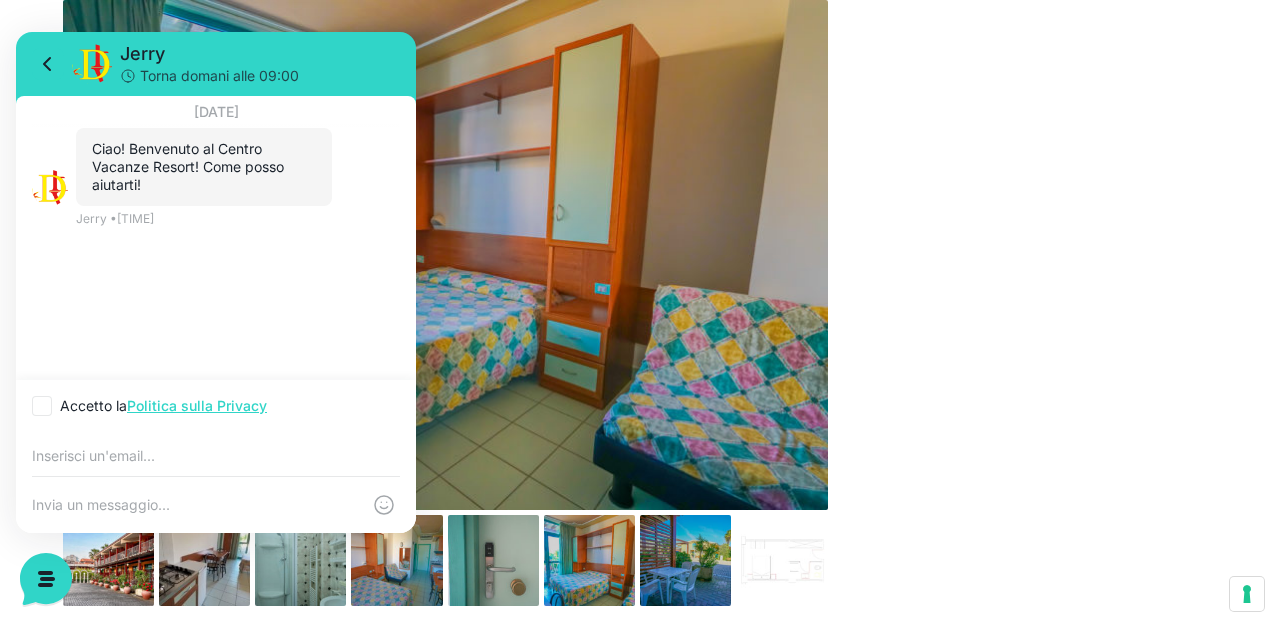 scroll, scrollTop: 918, scrollLeft: 0, axis: vertical 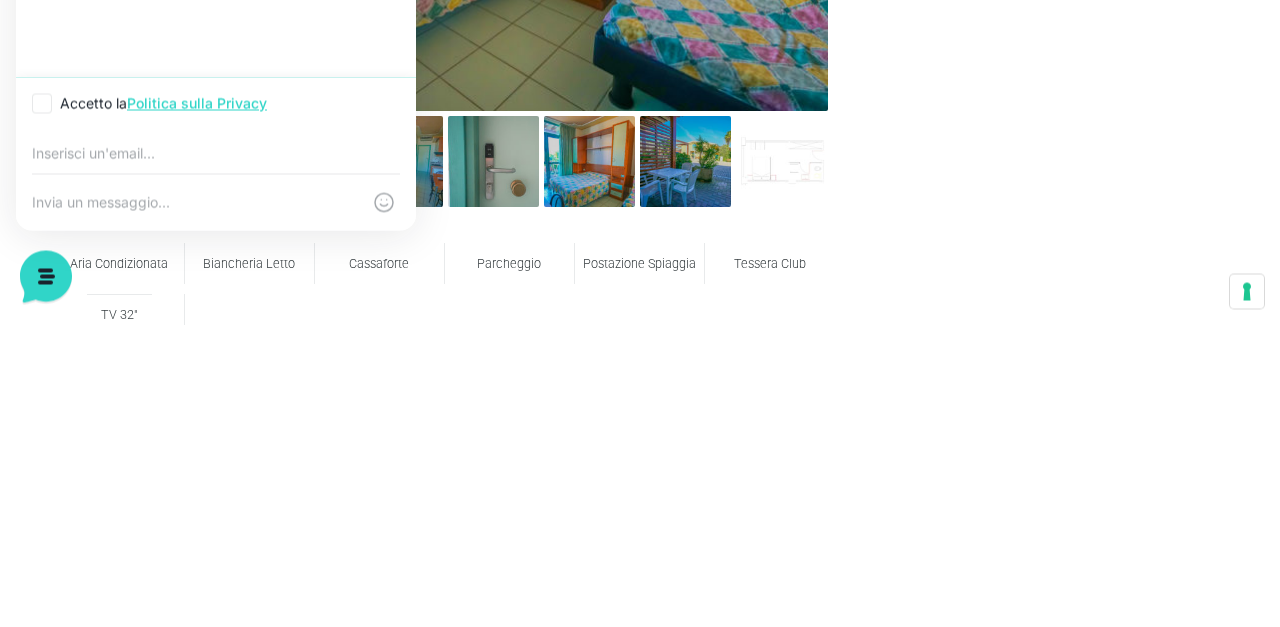 click on "Aria Condizionata
Biancheria Letto
Cassaforte
Parcheggio
Postazione Spiaggia
Tessera Club
TV 32"
Monolocale Piano Terra)
Il tuo browser non supporta la riproduzione dei video.
Monolocale Piano terra
Gli appartamenti Monolocali, situati sia al piano terra, offrono un rifugio sereno e confortevole nelle affascinanti riviere. Ogni appartamento, esteso su 25 mq, è stato progettato per ricreare un ambiente accogliente che riflette il lusso discreto e l’efficienza.
Servizi Inclusi
Servizio pulizia : Pulizia iniziale con sanificazione, pulizia finale." at bounding box center [640, 1405] 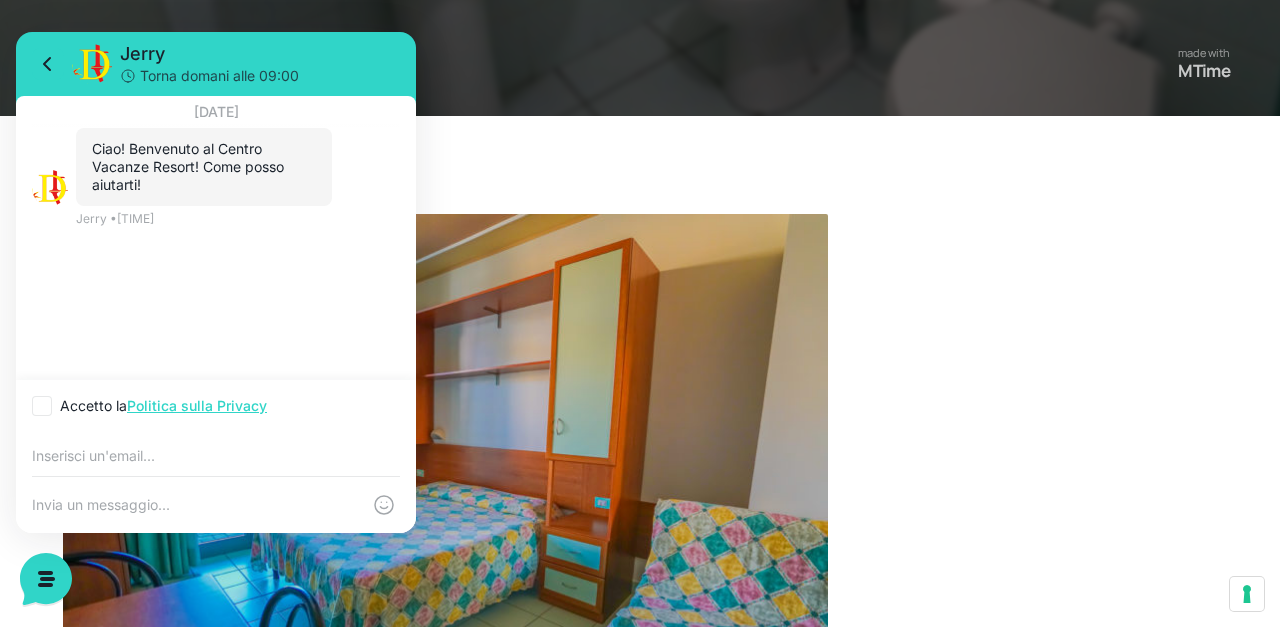 scroll, scrollTop: 606, scrollLeft: 0, axis: vertical 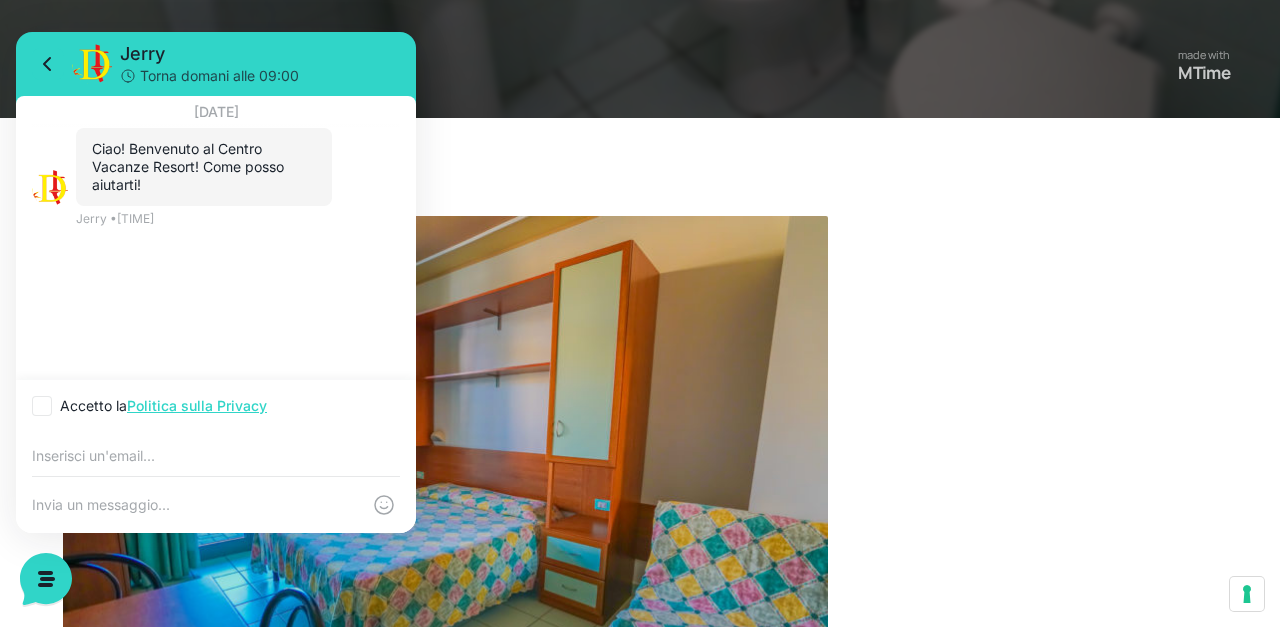 click 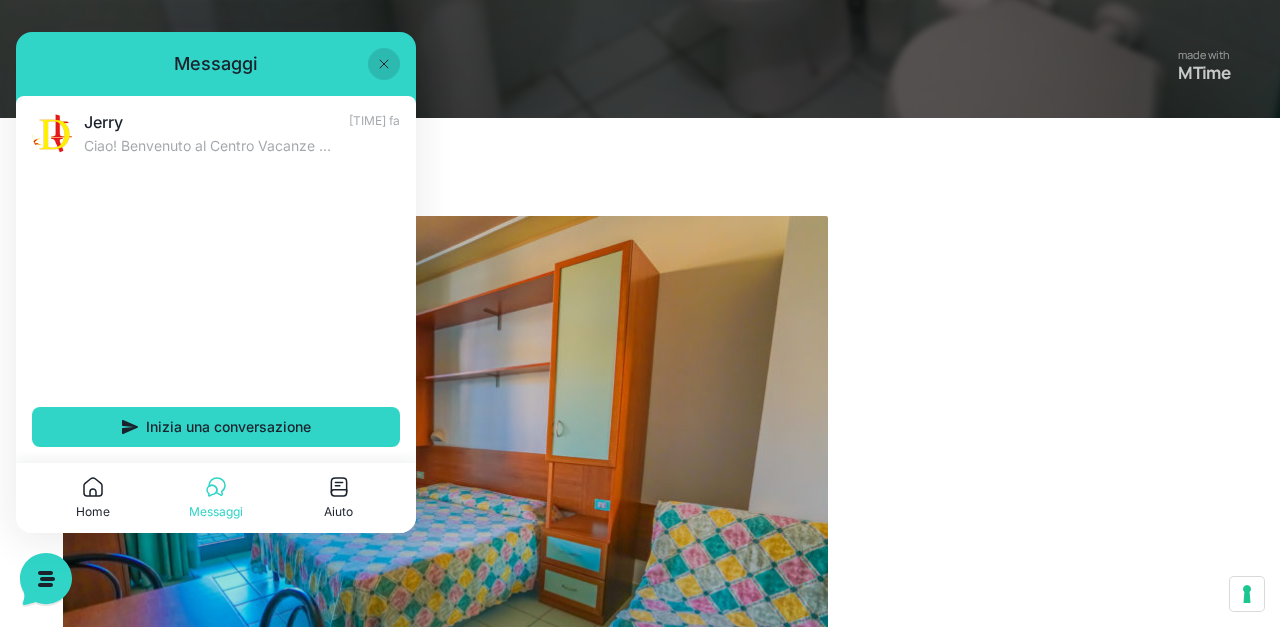 click at bounding box center [384, 64] 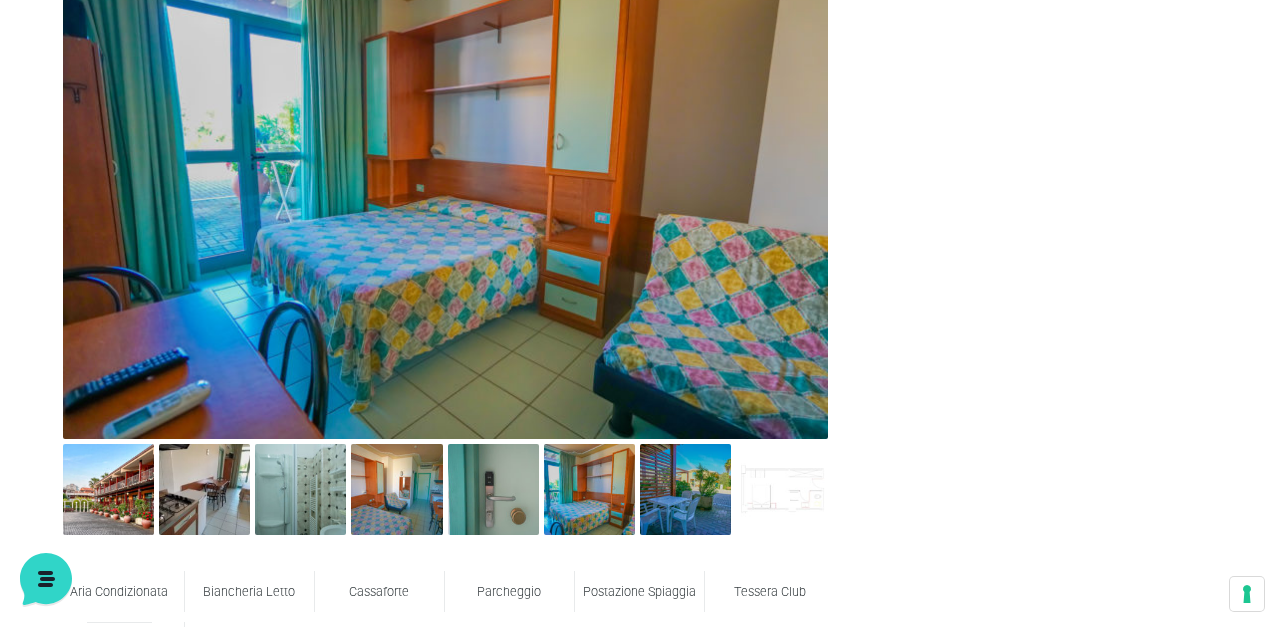 scroll, scrollTop: 907, scrollLeft: 0, axis: vertical 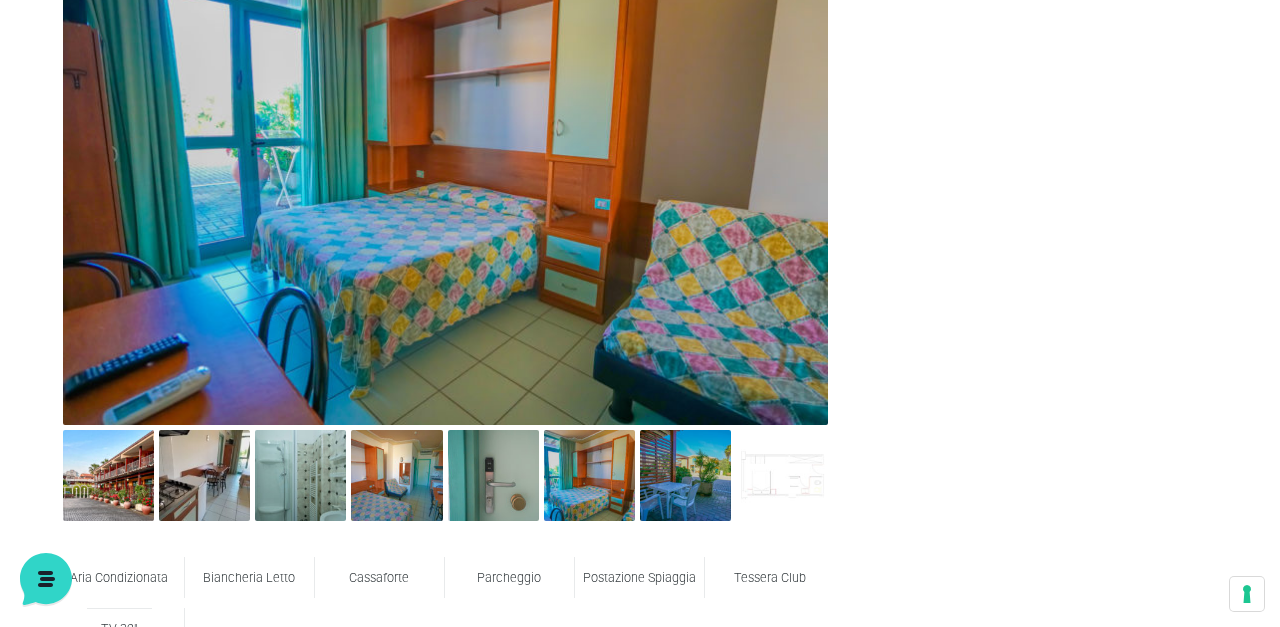 click at bounding box center (108, 475) 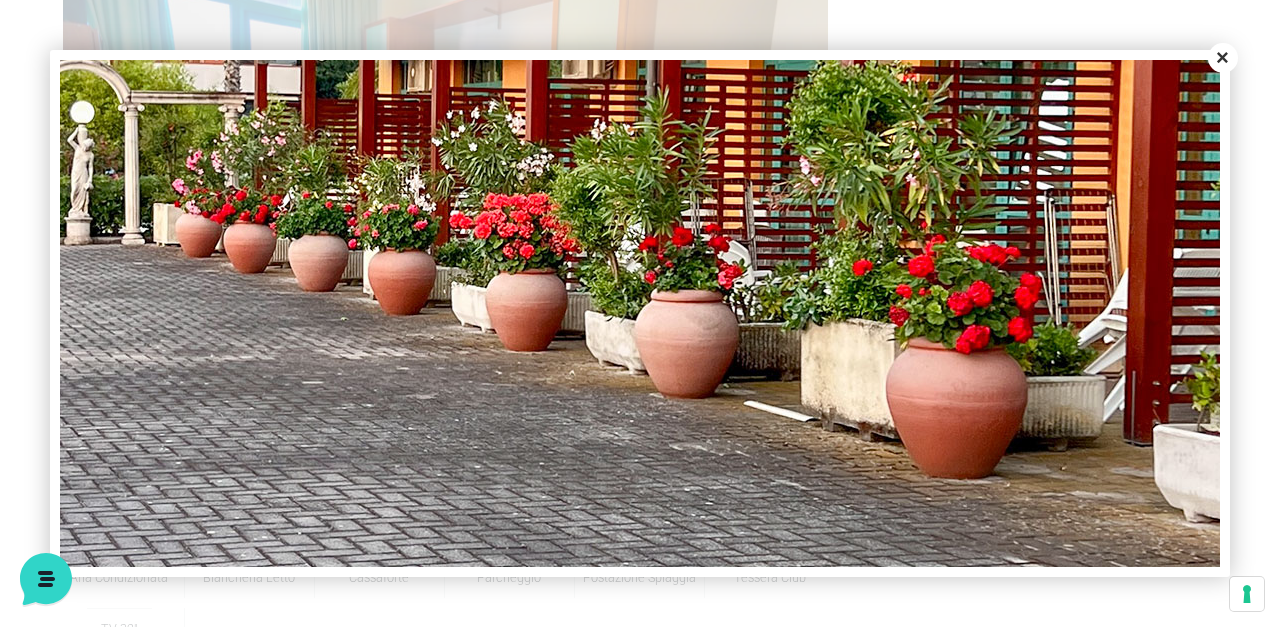 scroll, scrollTop: 773, scrollLeft: 589, axis: both 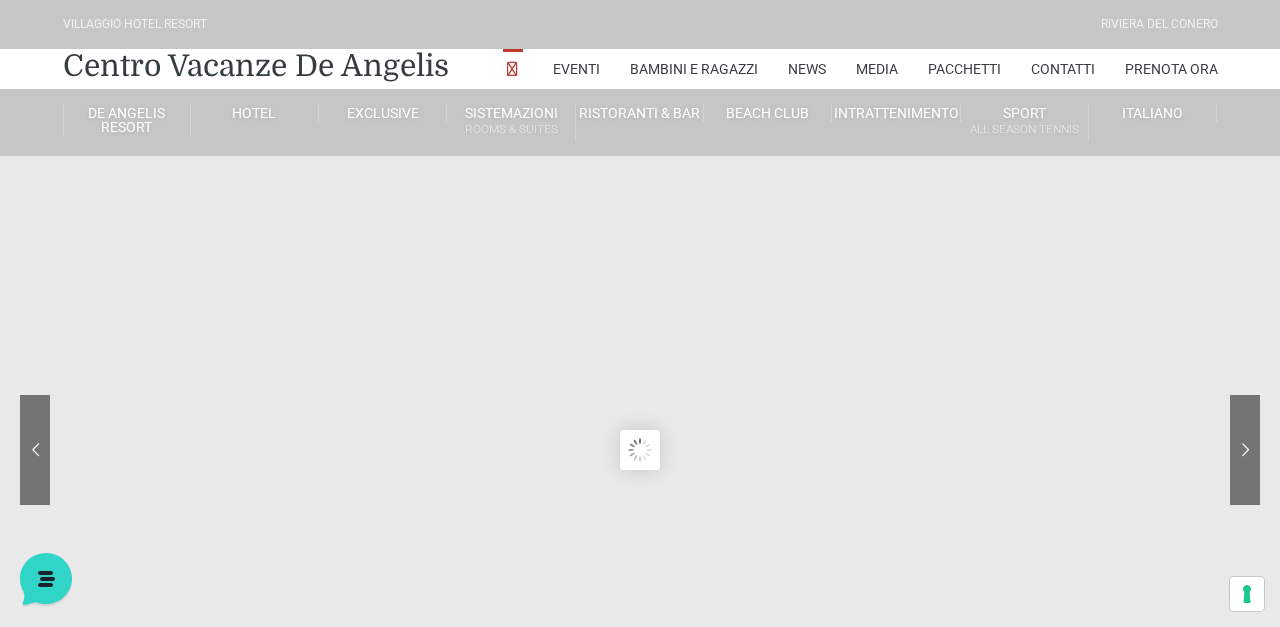 click on "Sistemazioni Rooms & Suites" at bounding box center (511, 122) 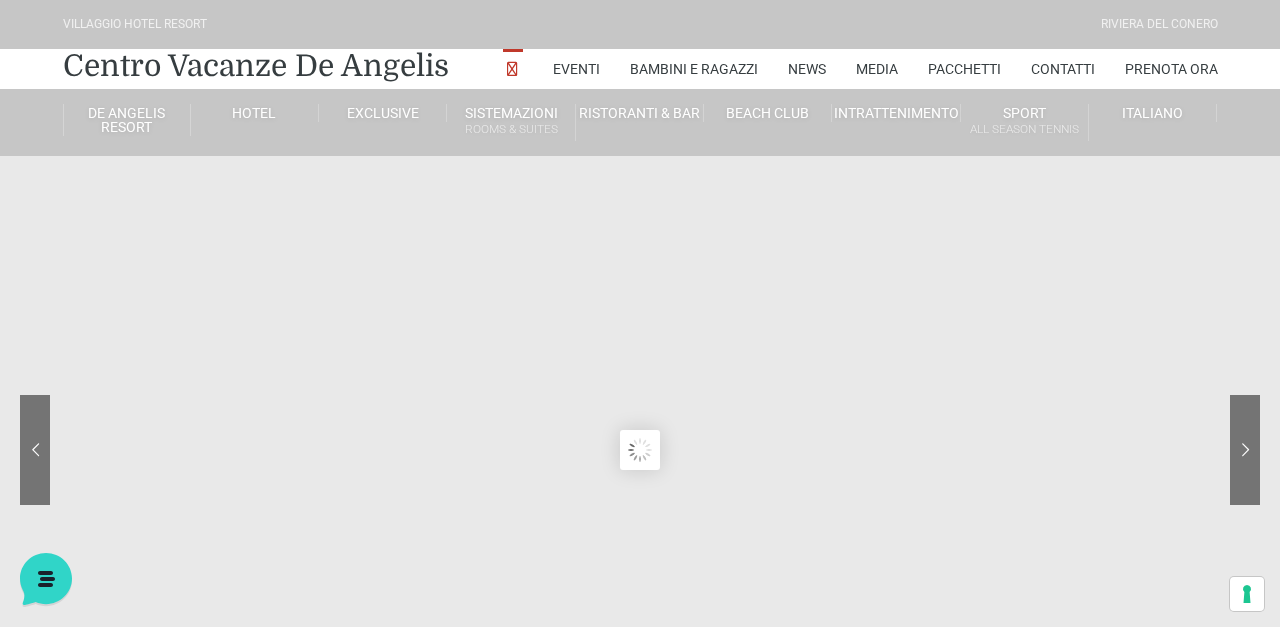 click 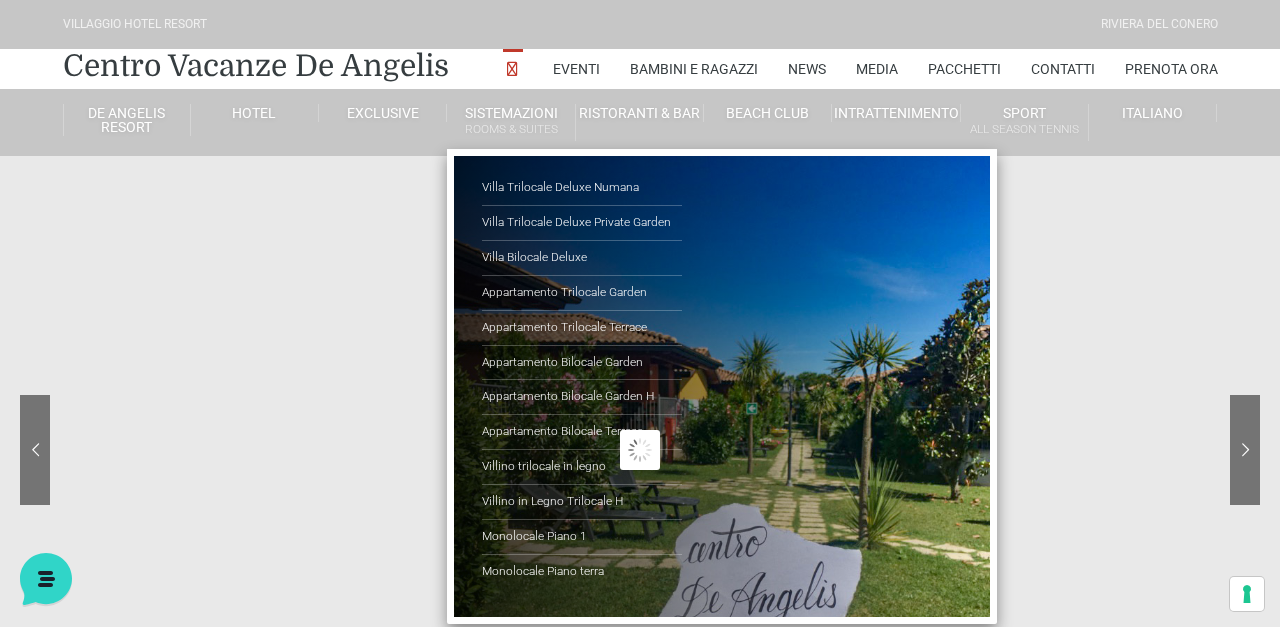 click on "Monolocale Piano terra" at bounding box center (582, 572) 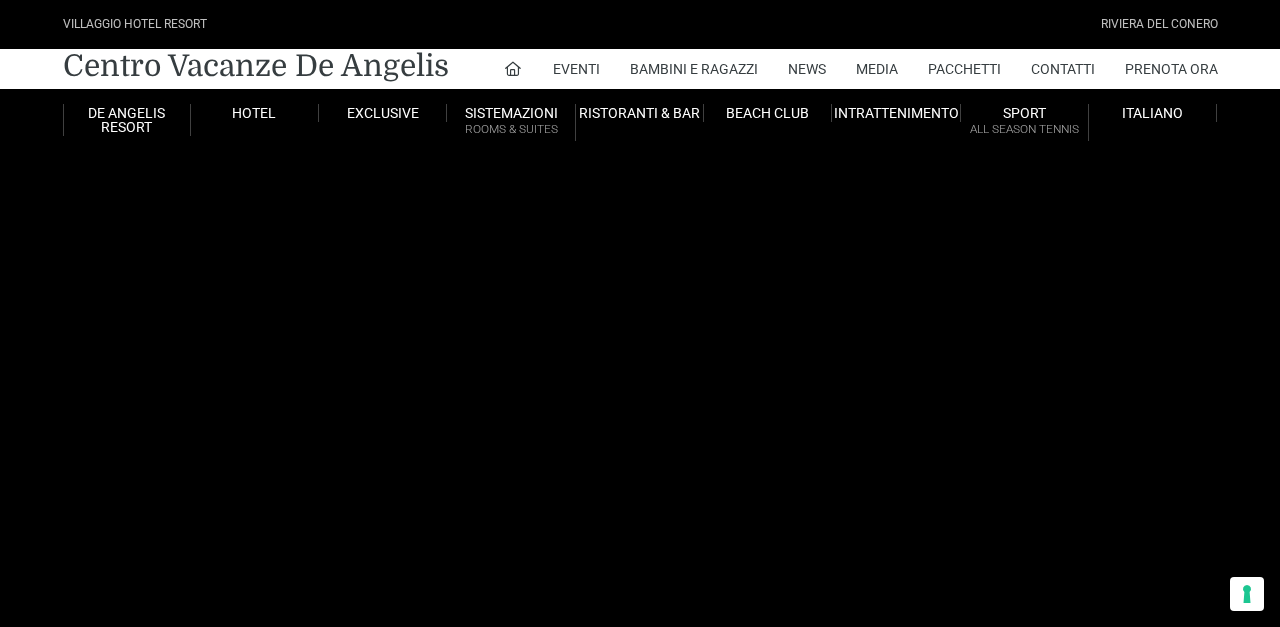 scroll, scrollTop: 0, scrollLeft: 0, axis: both 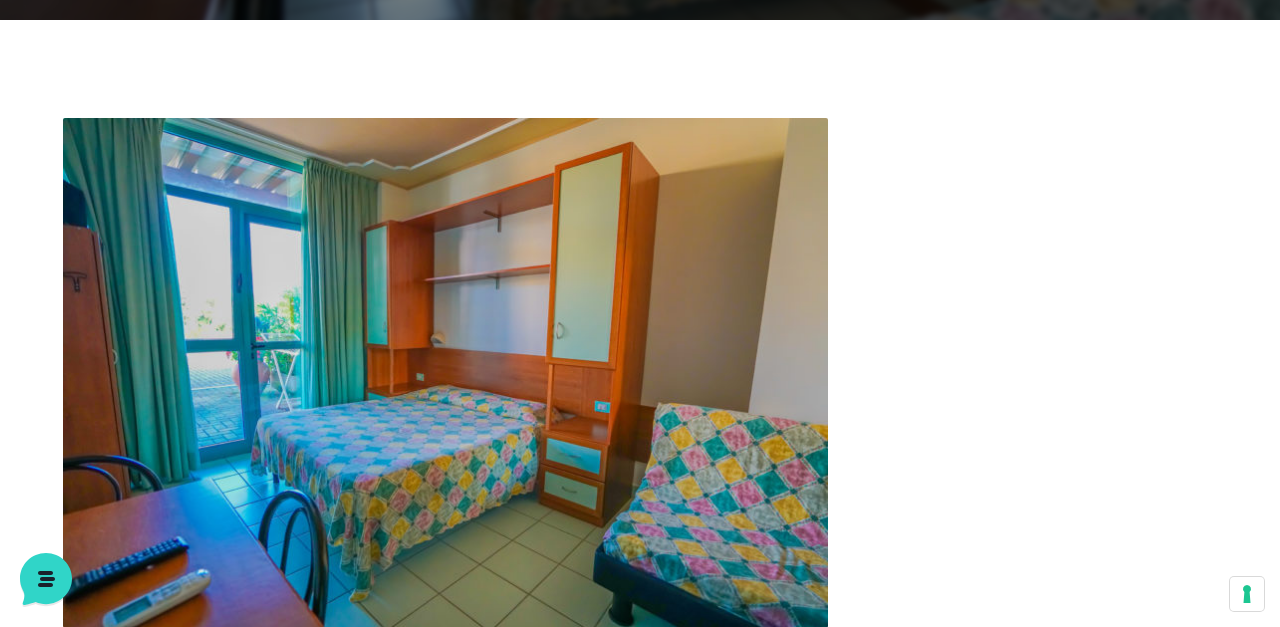 click at bounding box center (445, 373) 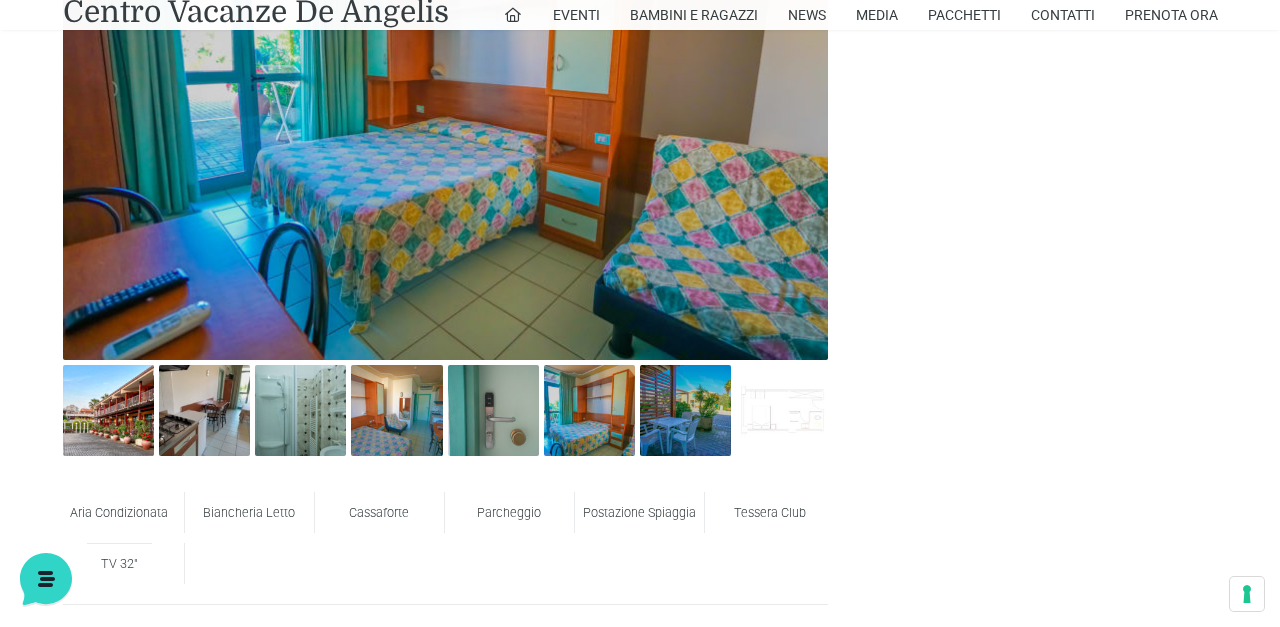 scroll, scrollTop: 974, scrollLeft: 0, axis: vertical 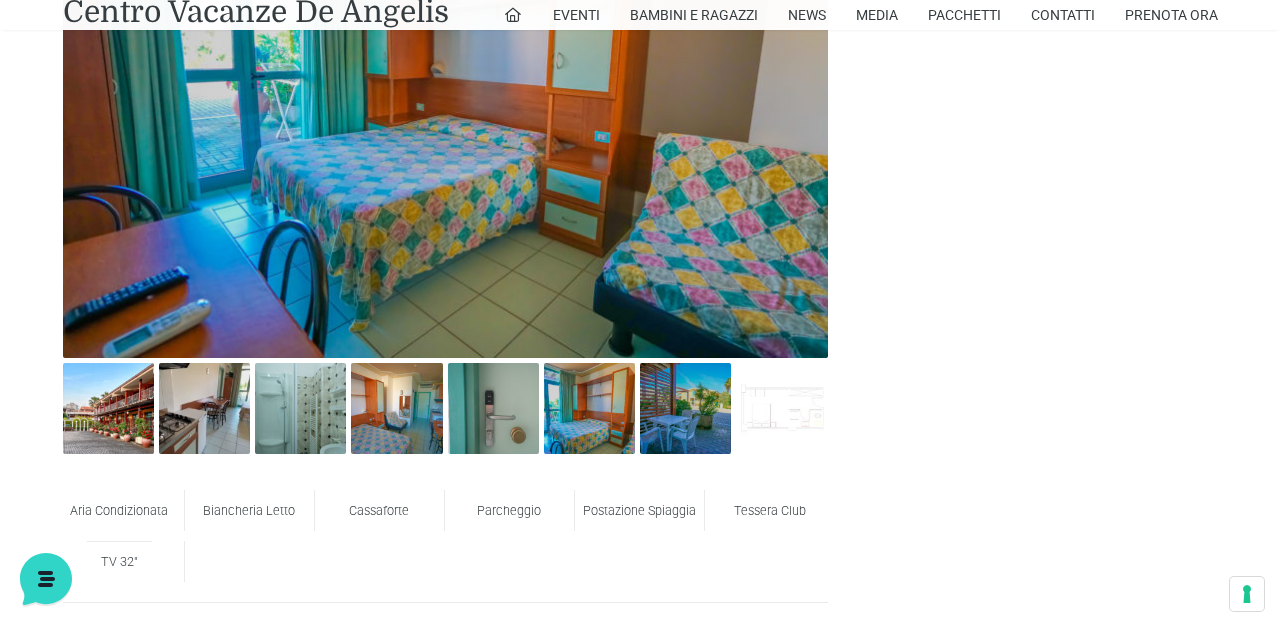 click at bounding box center [204, 408] 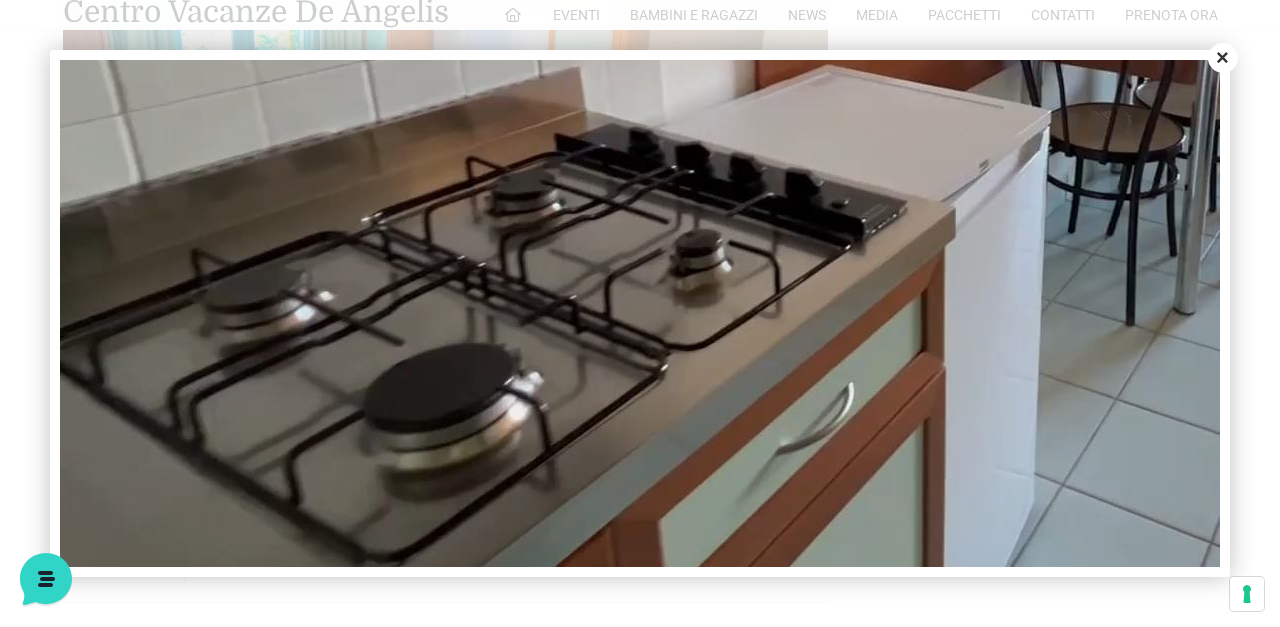 scroll, scrollTop: 573, scrollLeft: 0, axis: vertical 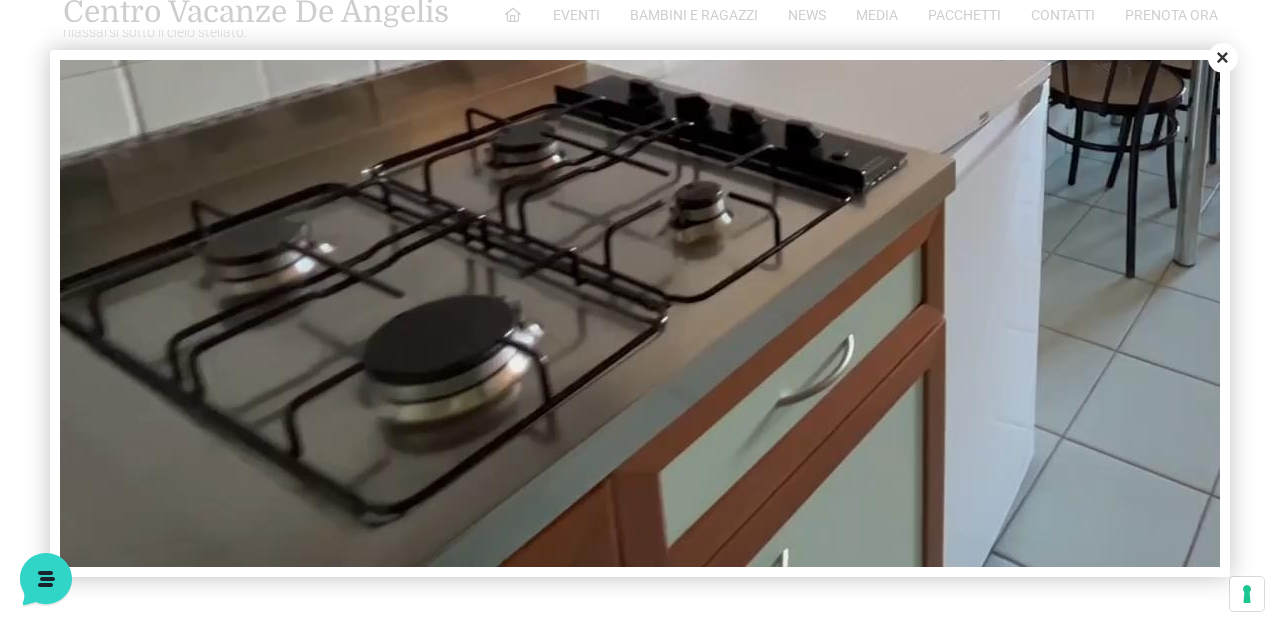 click on "Close" at bounding box center [1223, 58] 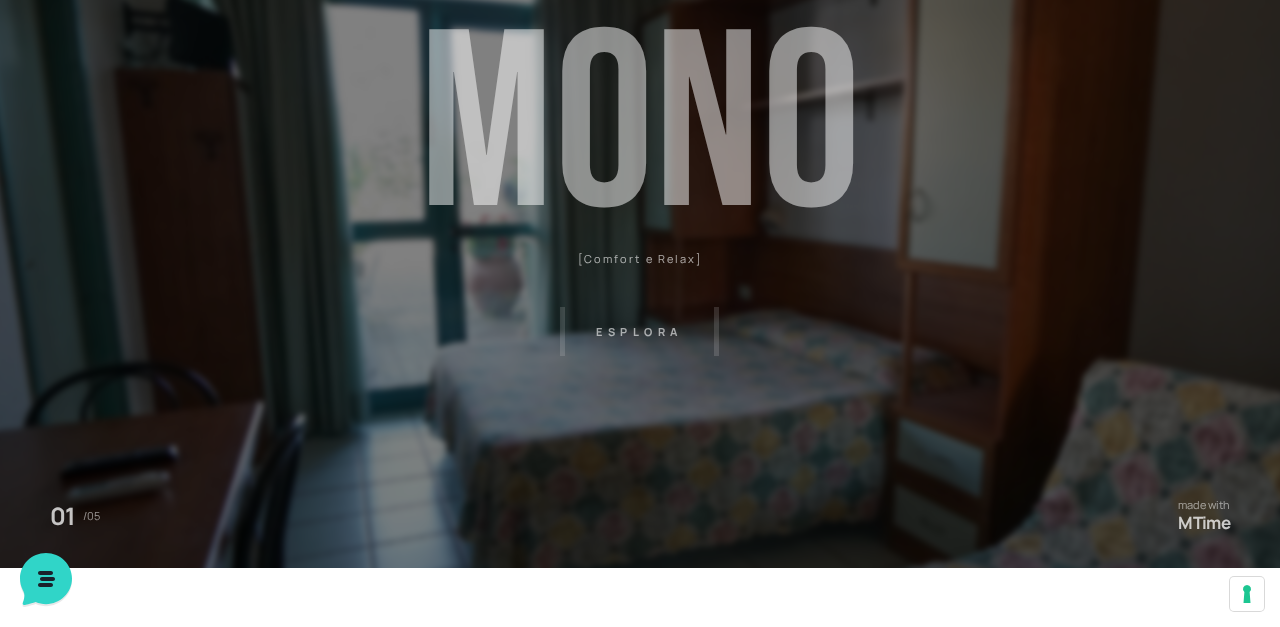 scroll, scrollTop: 0, scrollLeft: 0, axis: both 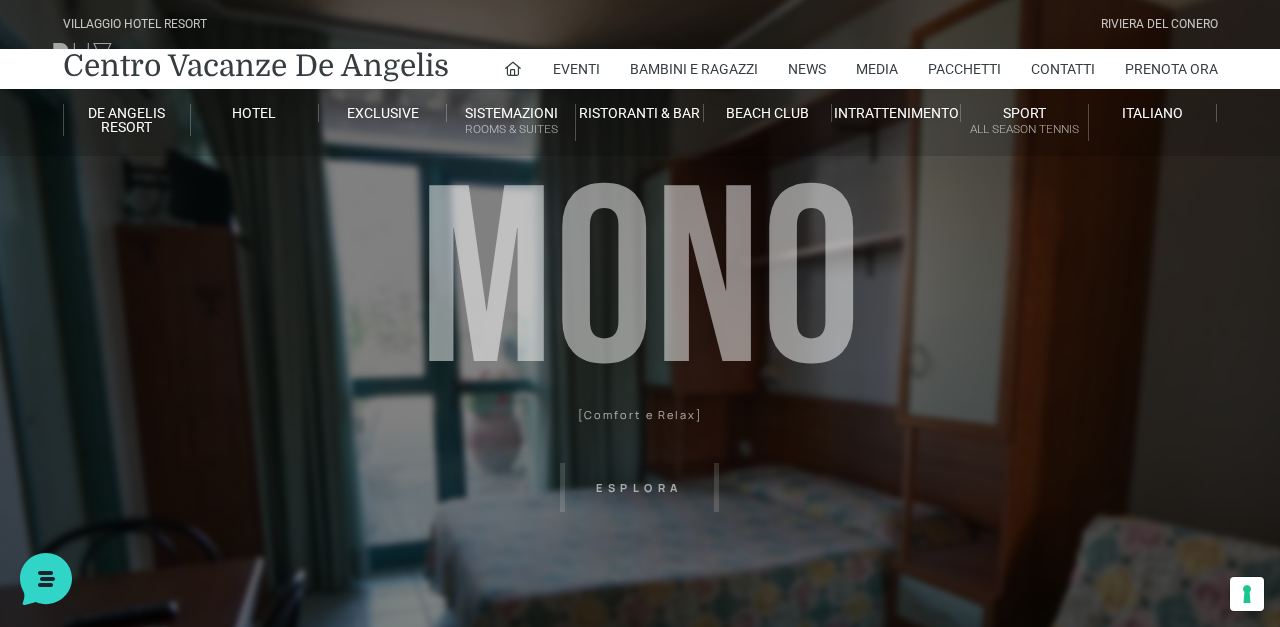click on "Sistemazioni Rooms & Suites" at bounding box center [511, 122] 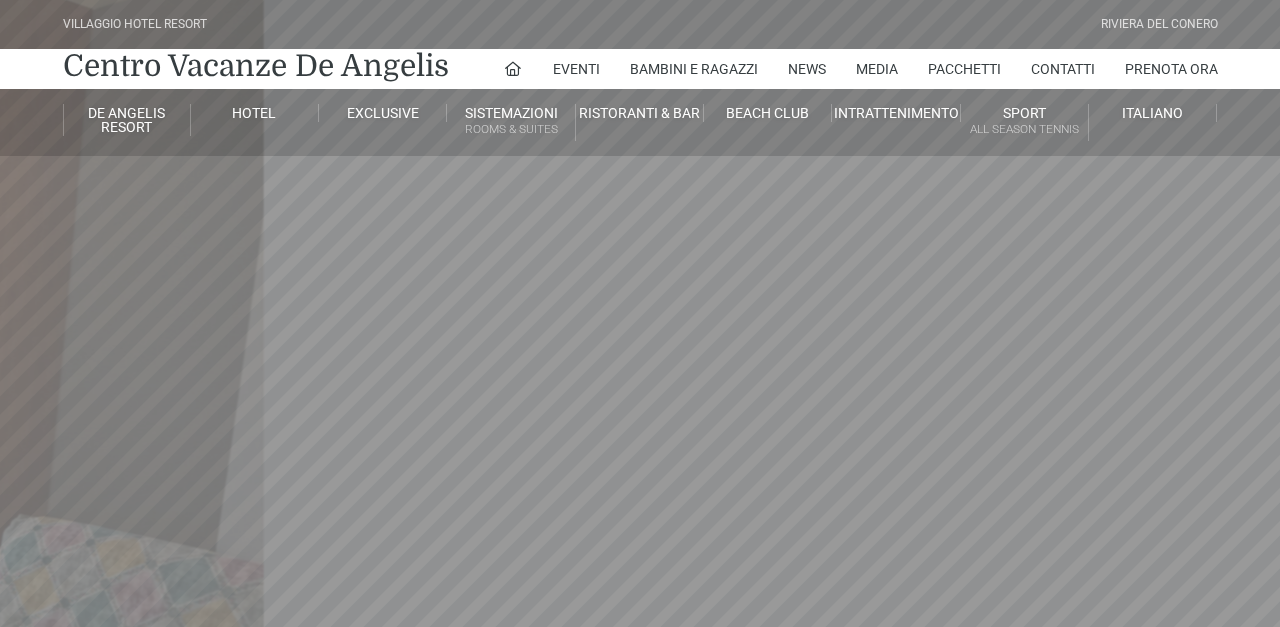 scroll, scrollTop: 0, scrollLeft: 0, axis: both 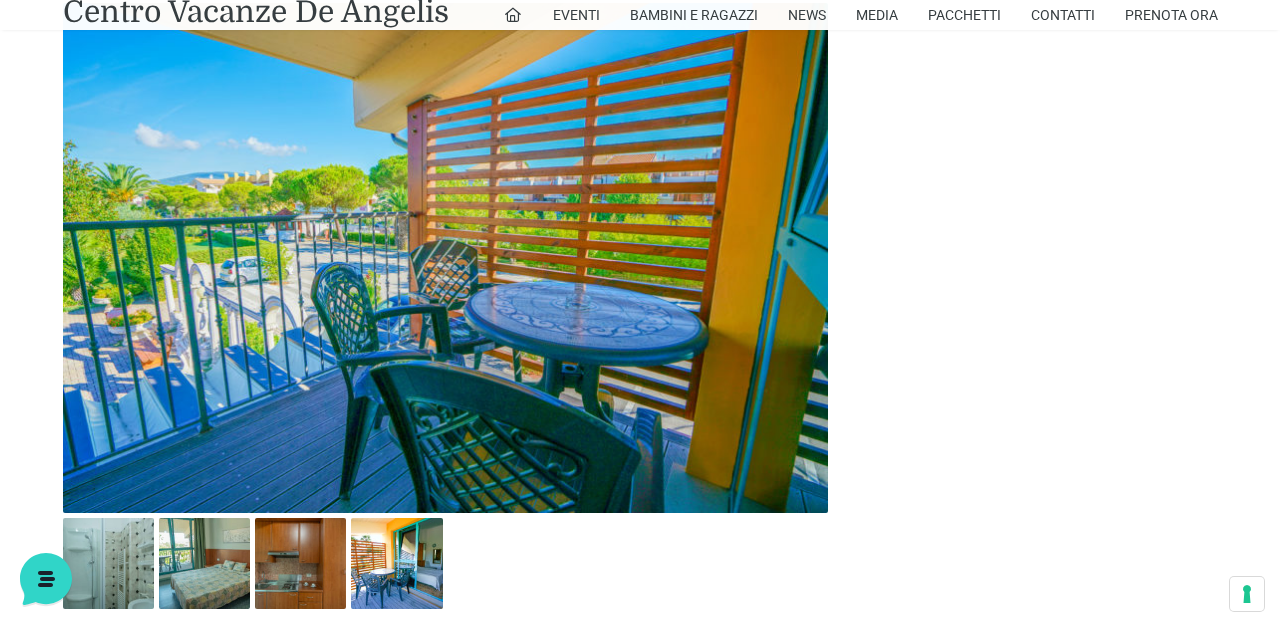 click at bounding box center (108, 563) 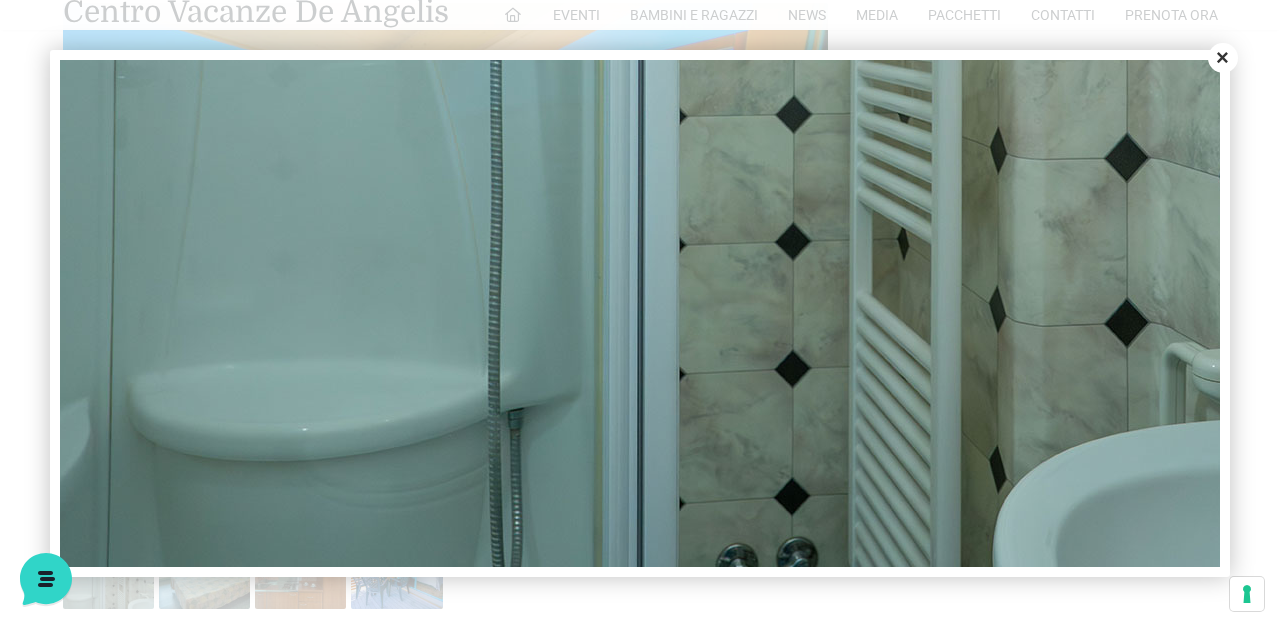 scroll, scrollTop: 773, scrollLeft: 760, axis: both 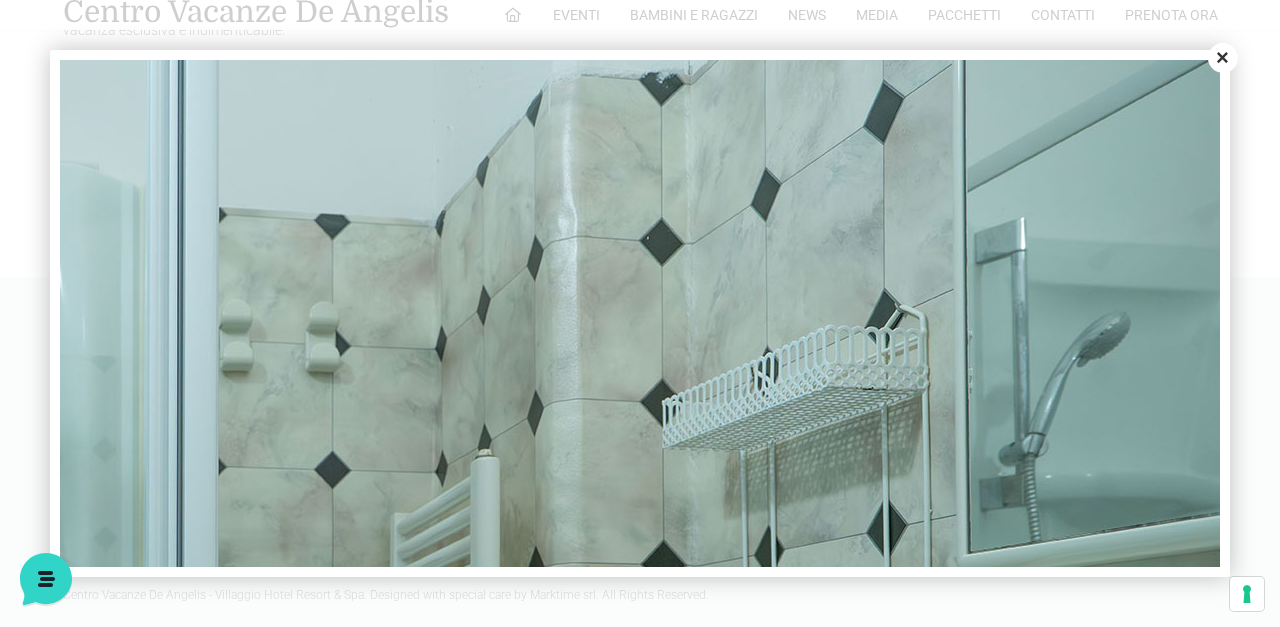 click on "Close" at bounding box center (1223, 58) 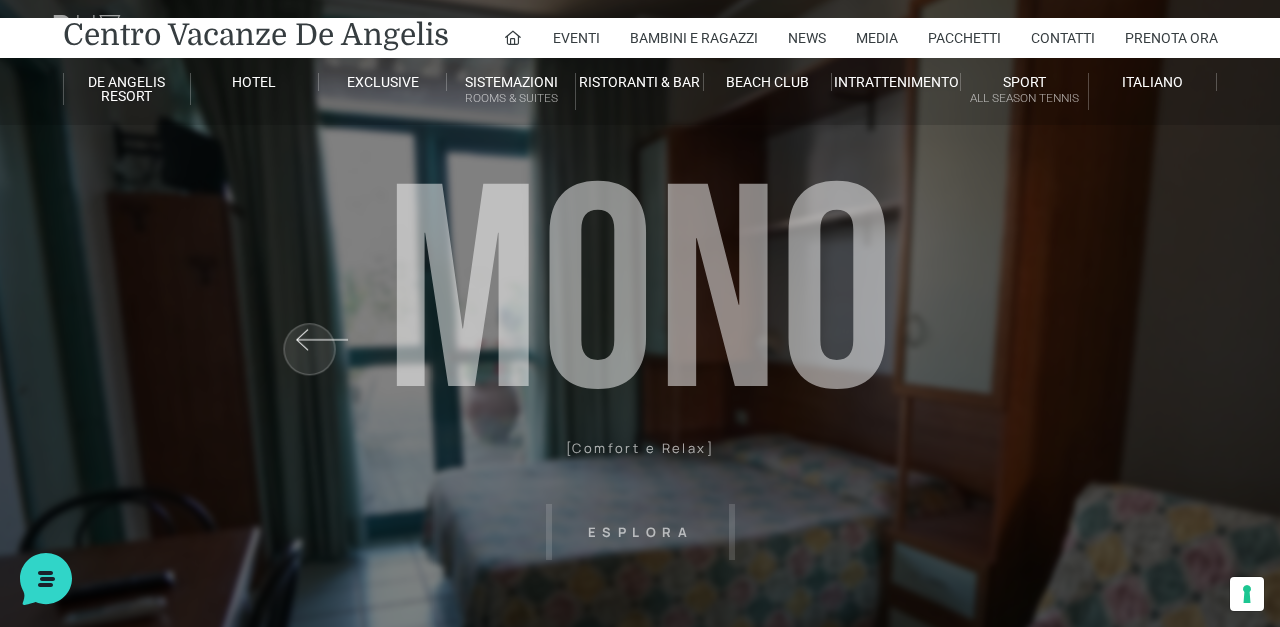 scroll, scrollTop: 22, scrollLeft: 0, axis: vertical 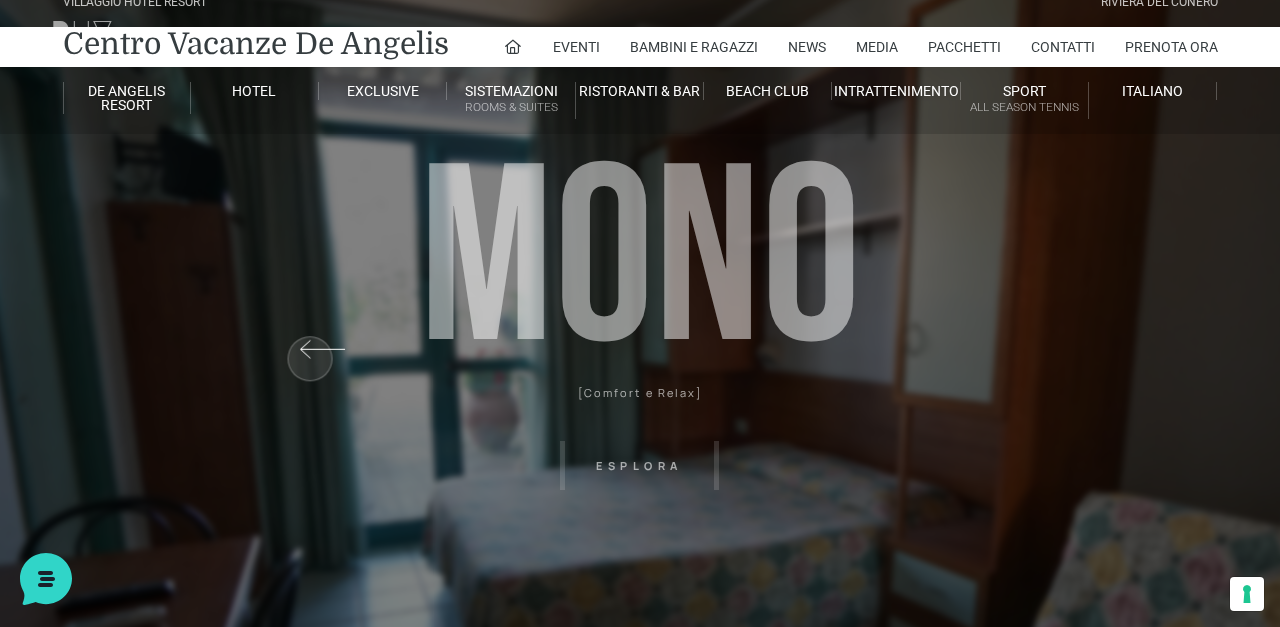 click on "Sistemazioni Rooms & Suites" at bounding box center (511, 100) 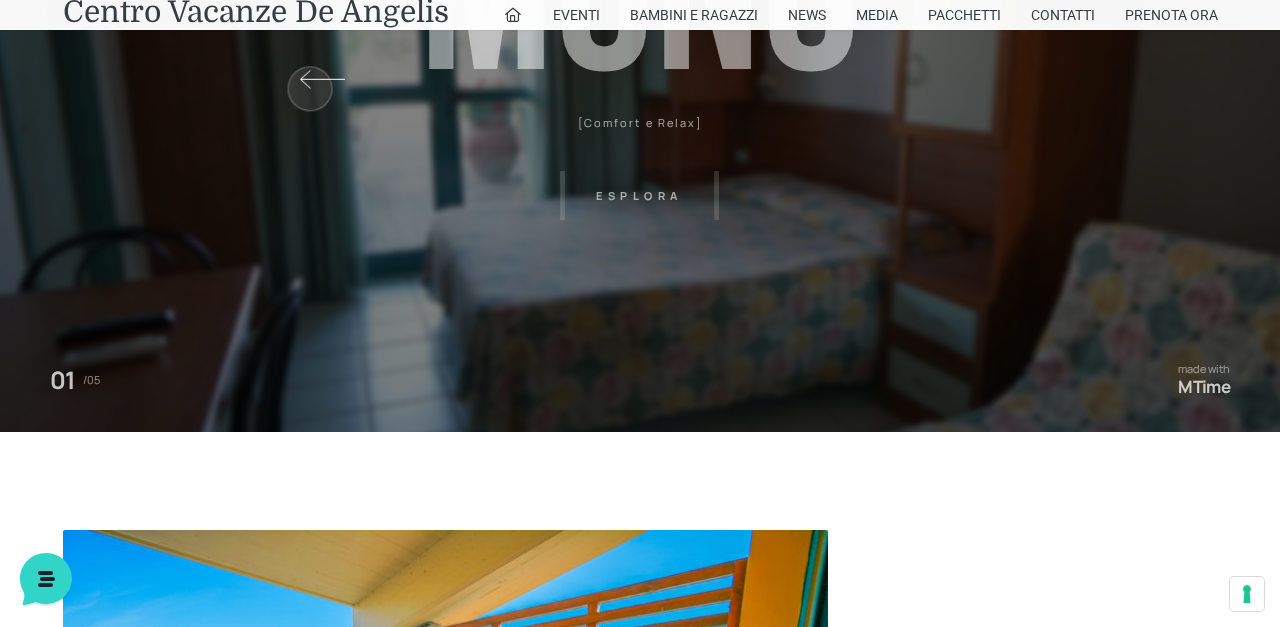 scroll, scrollTop: 0, scrollLeft: 0, axis: both 